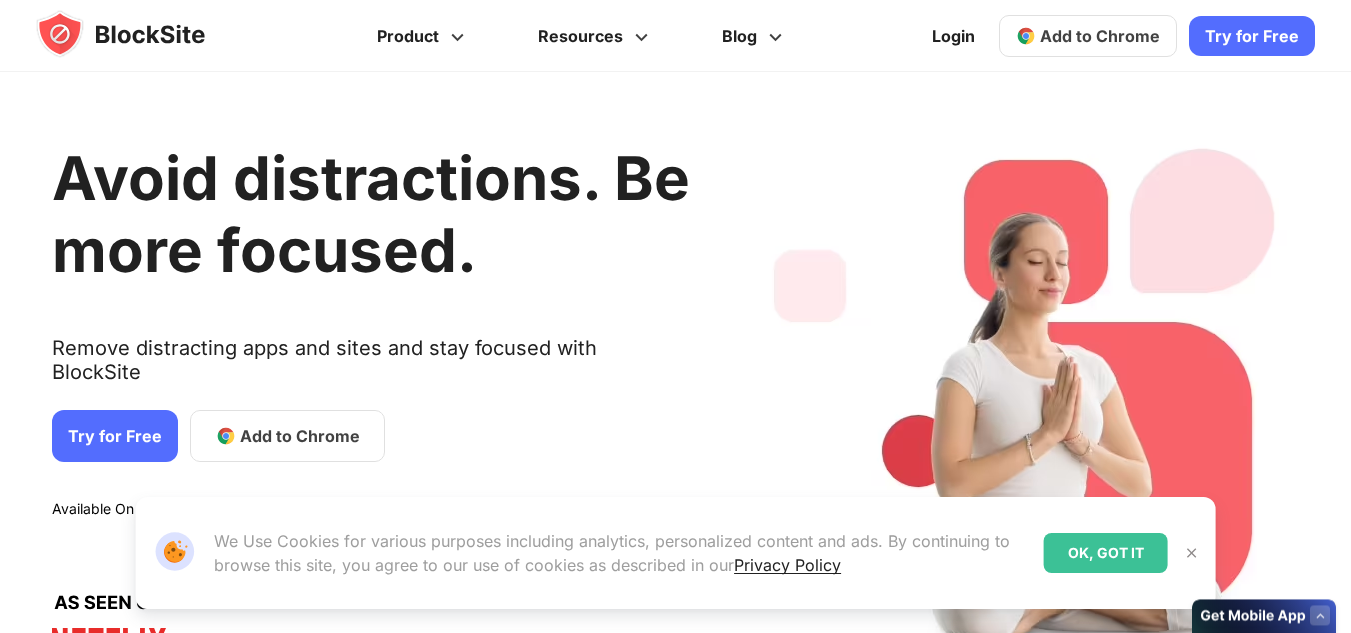 scroll, scrollTop: 0, scrollLeft: 0, axis: both 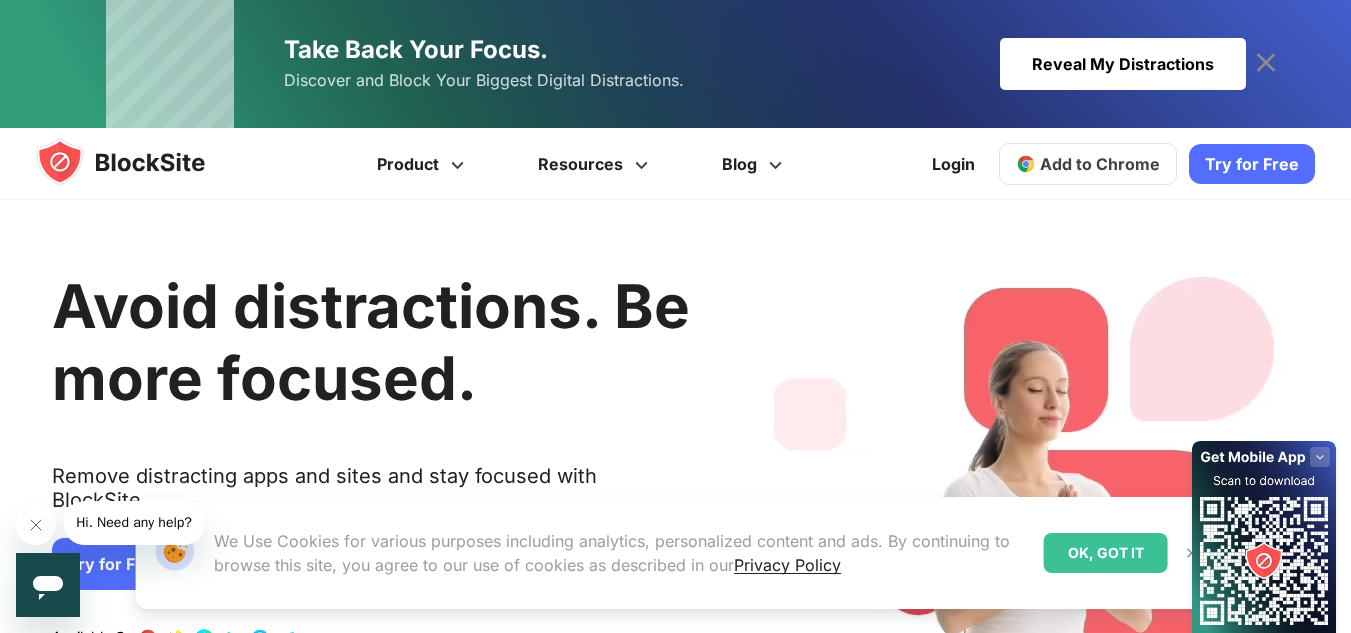 click on "OK, GOT IT" at bounding box center (1106, 553) 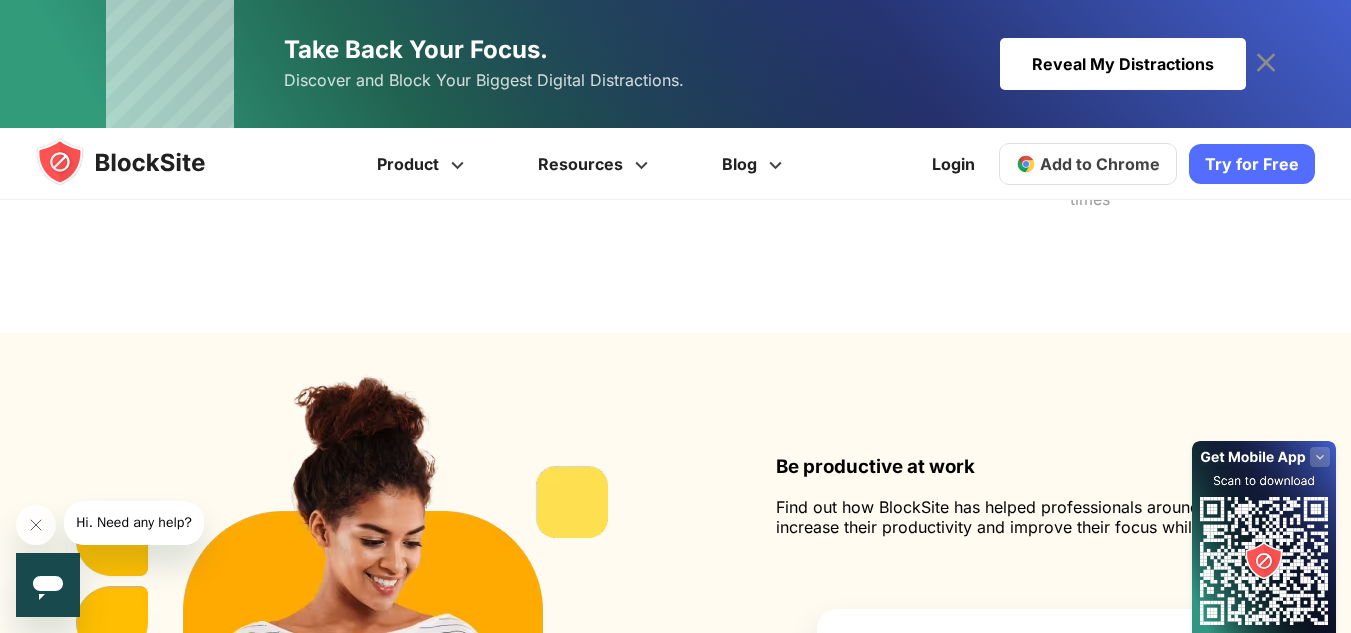 scroll, scrollTop: 1839, scrollLeft: 0, axis: vertical 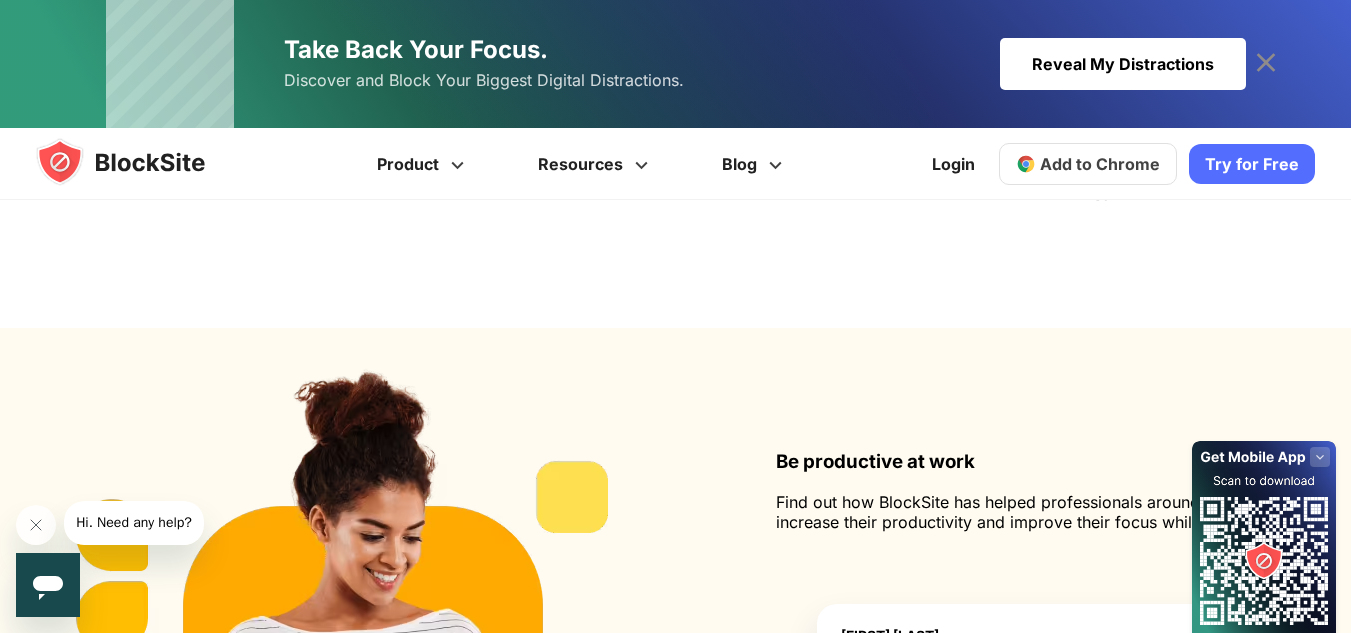 click on "Add to Chrome" at bounding box center (1100, 164) 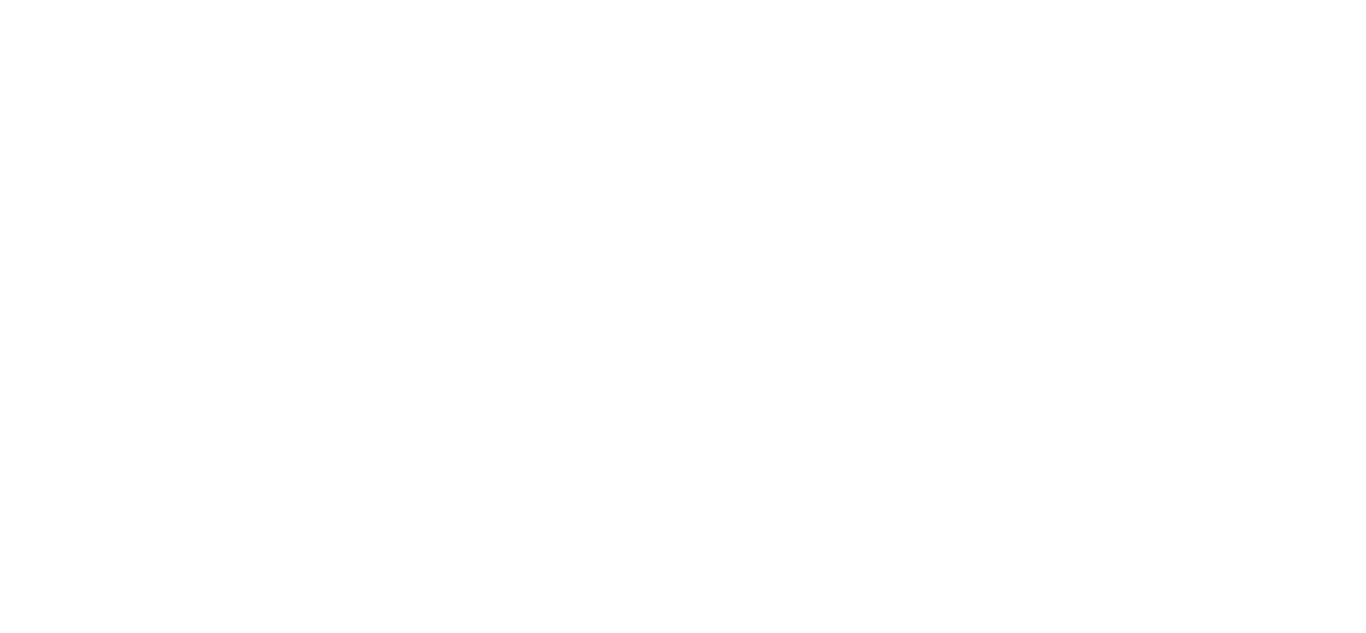 scroll, scrollTop: 0, scrollLeft: 0, axis: both 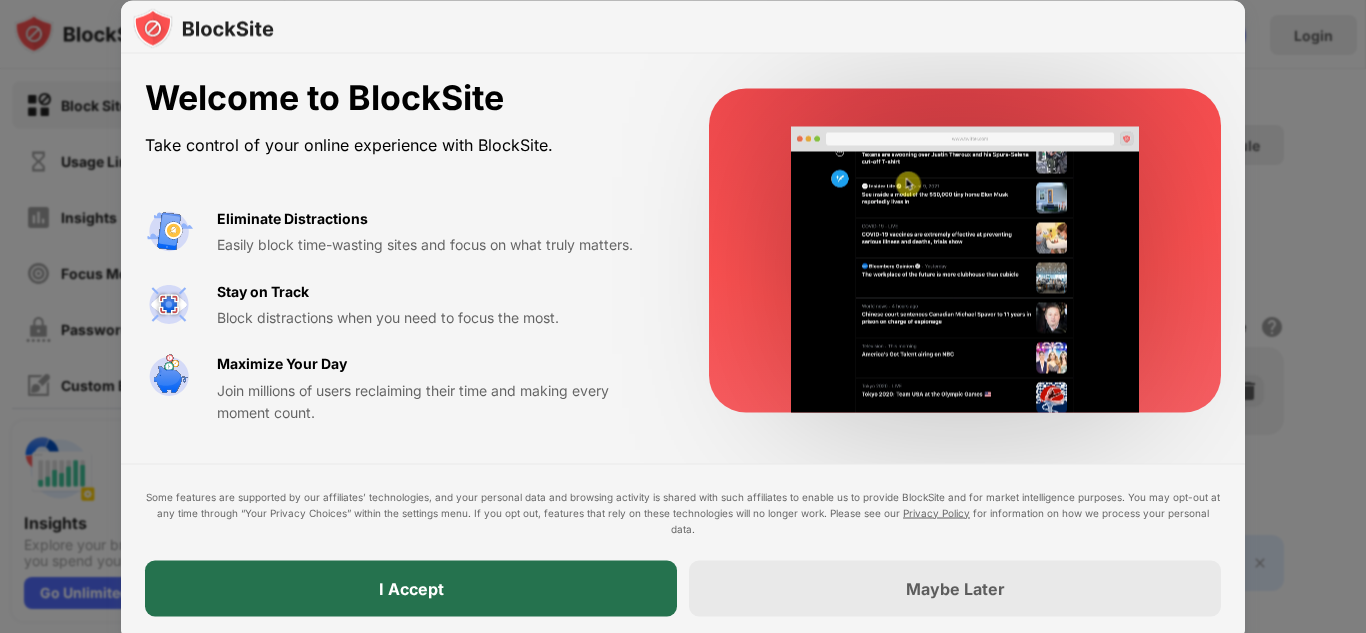click on "I Accept" at bounding box center (411, 588) 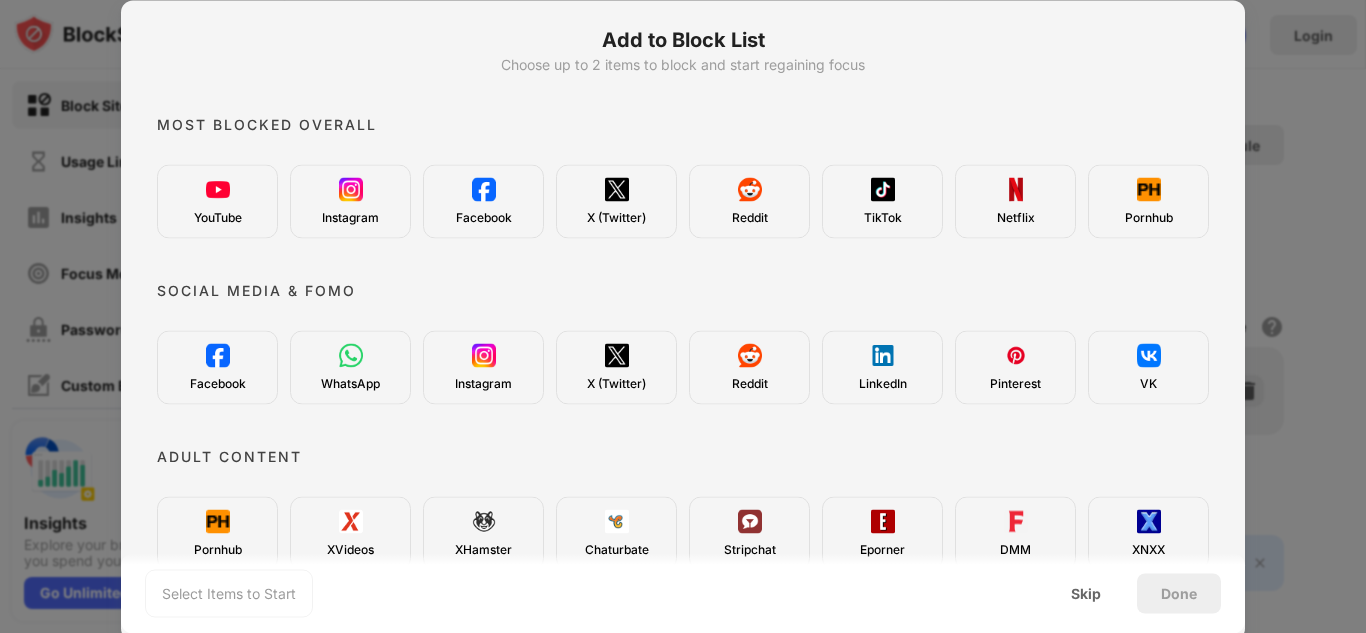 click on "YouTube" at bounding box center [217, 201] 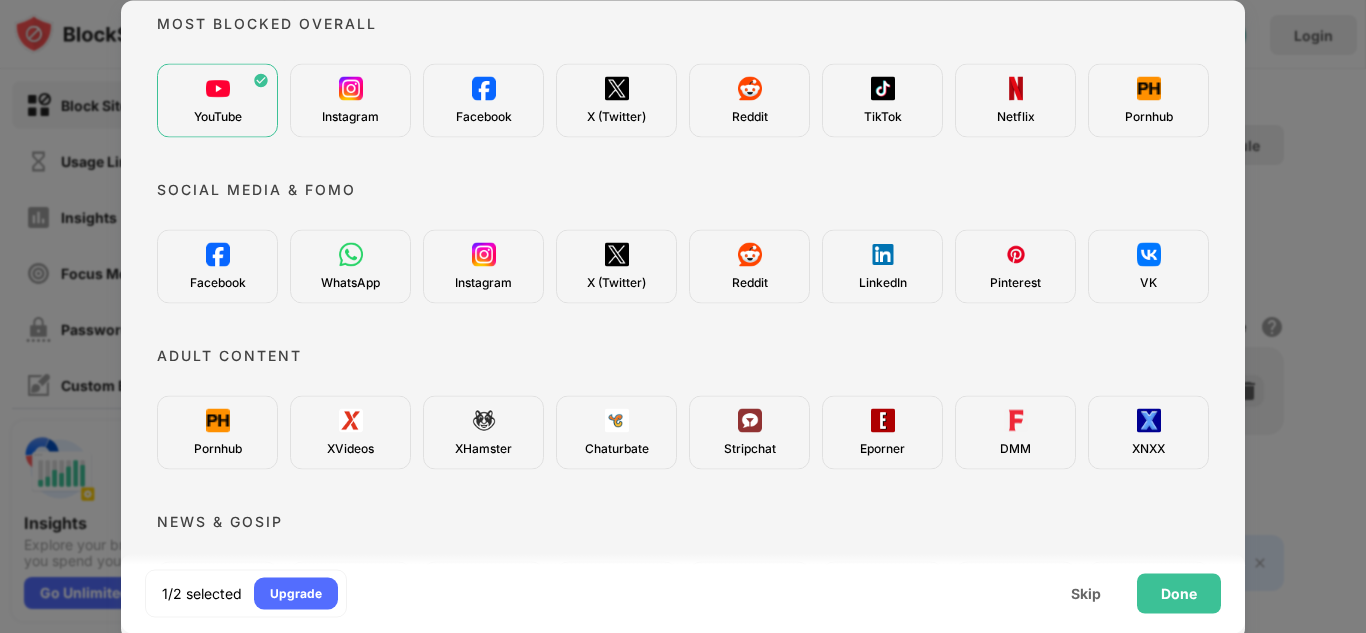 scroll, scrollTop: 102, scrollLeft: 0, axis: vertical 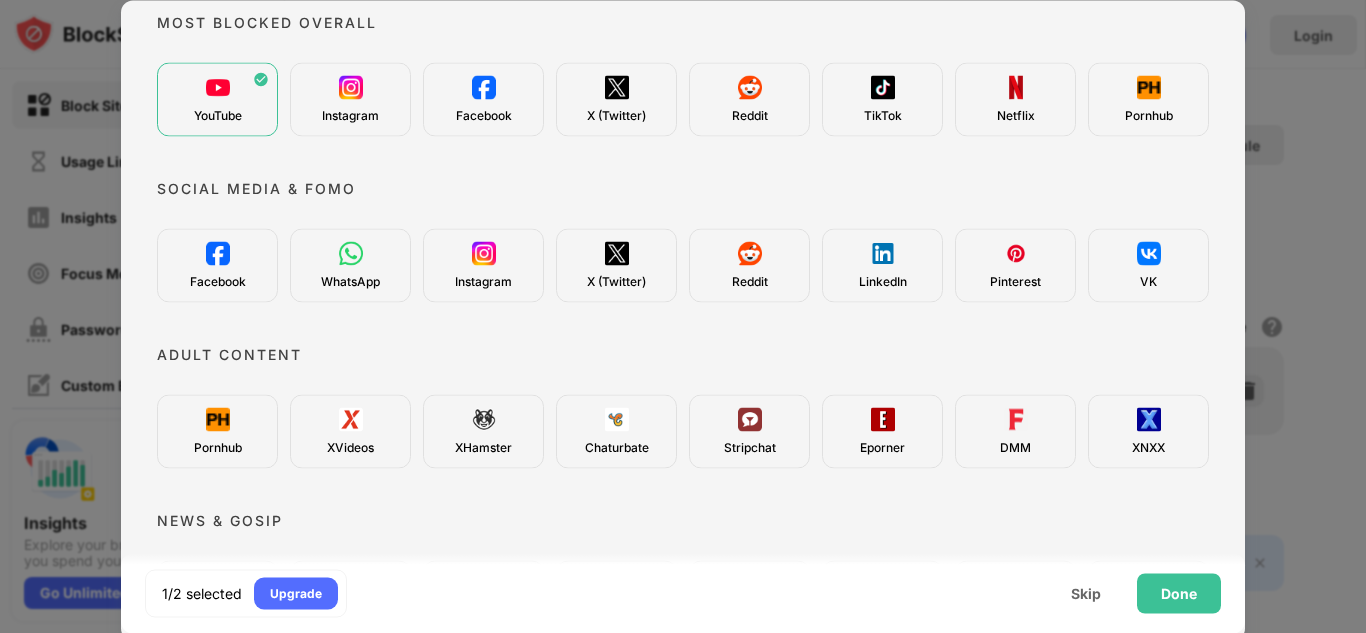 click on "Pornhub" at bounding box center (217, 431) 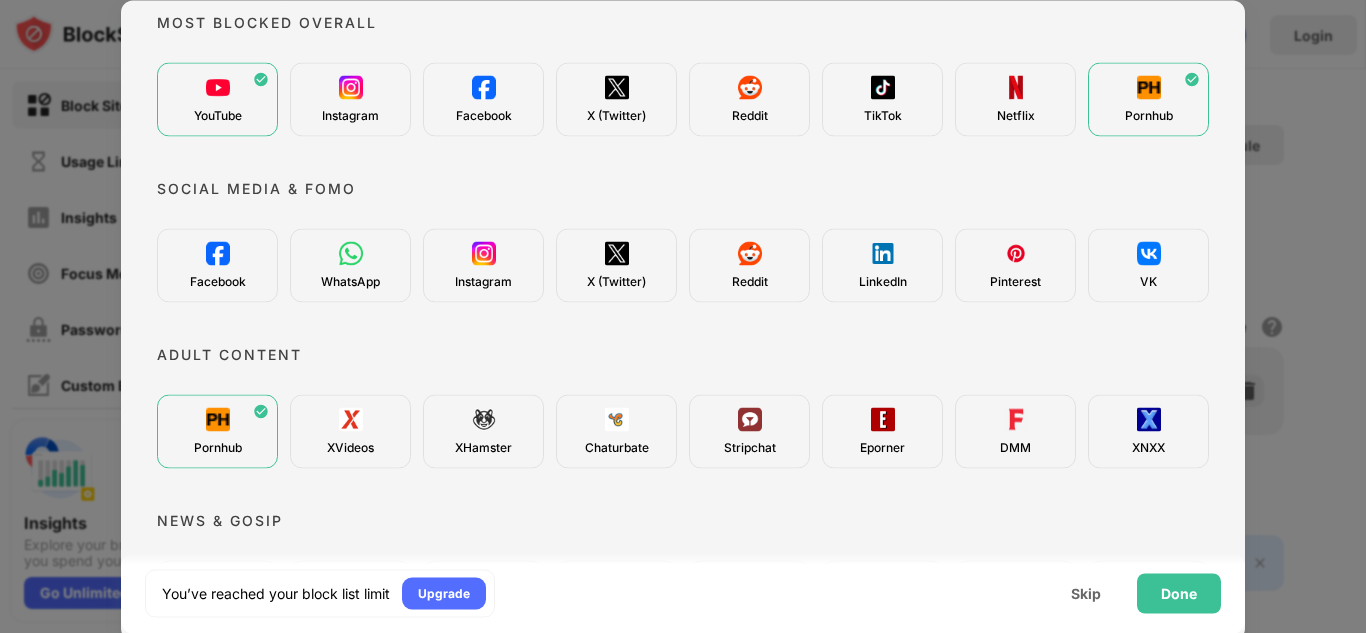click on "XVideos" at bounding box center (350, 431) 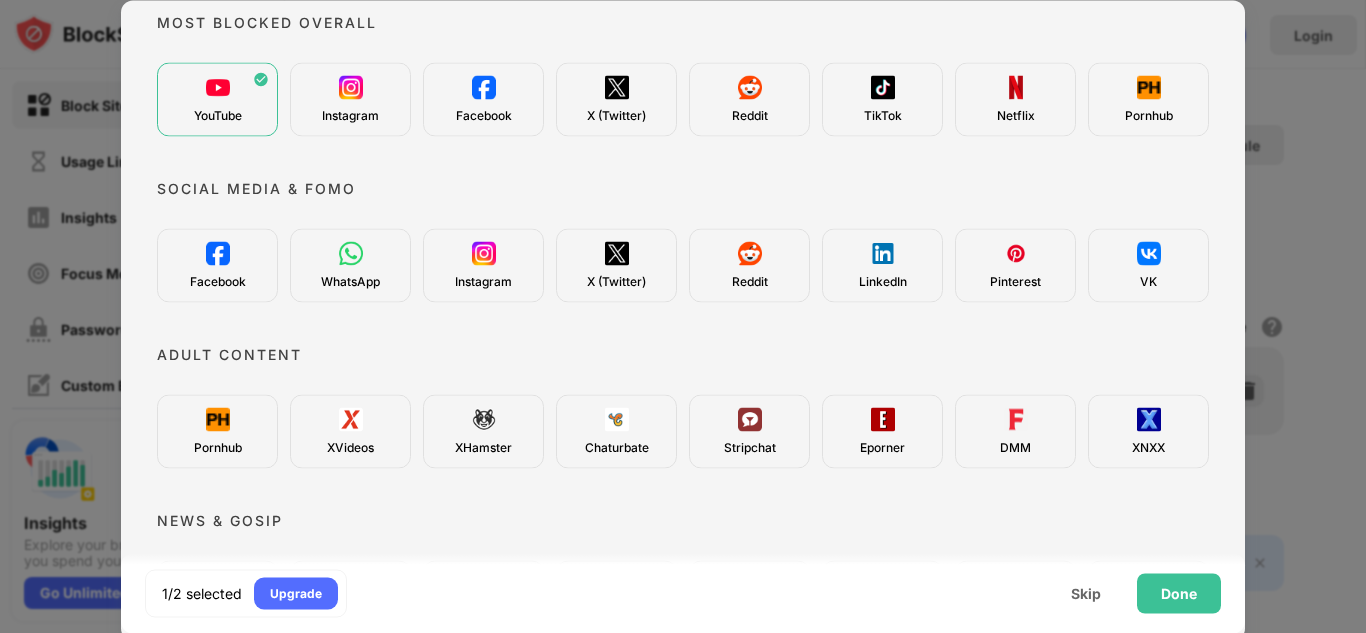 click on "Pornhub" at bounding box center [217, 431] 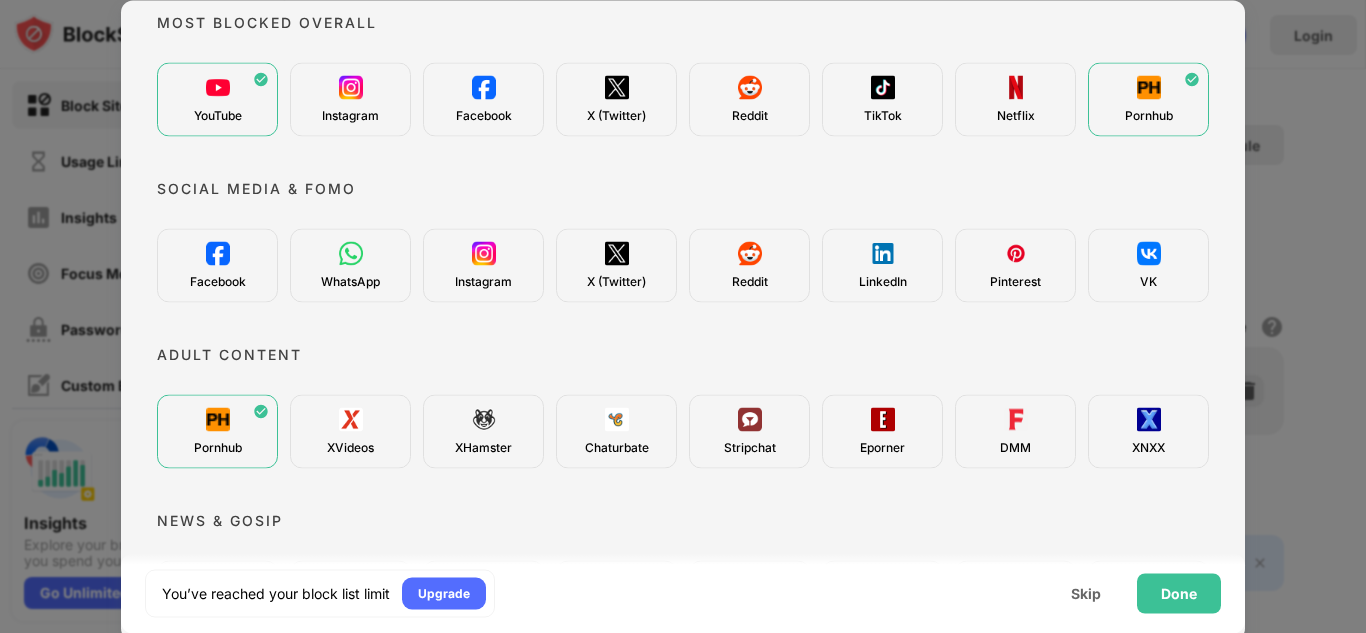 click on "Pornhub" at bounding box center [217, 431] 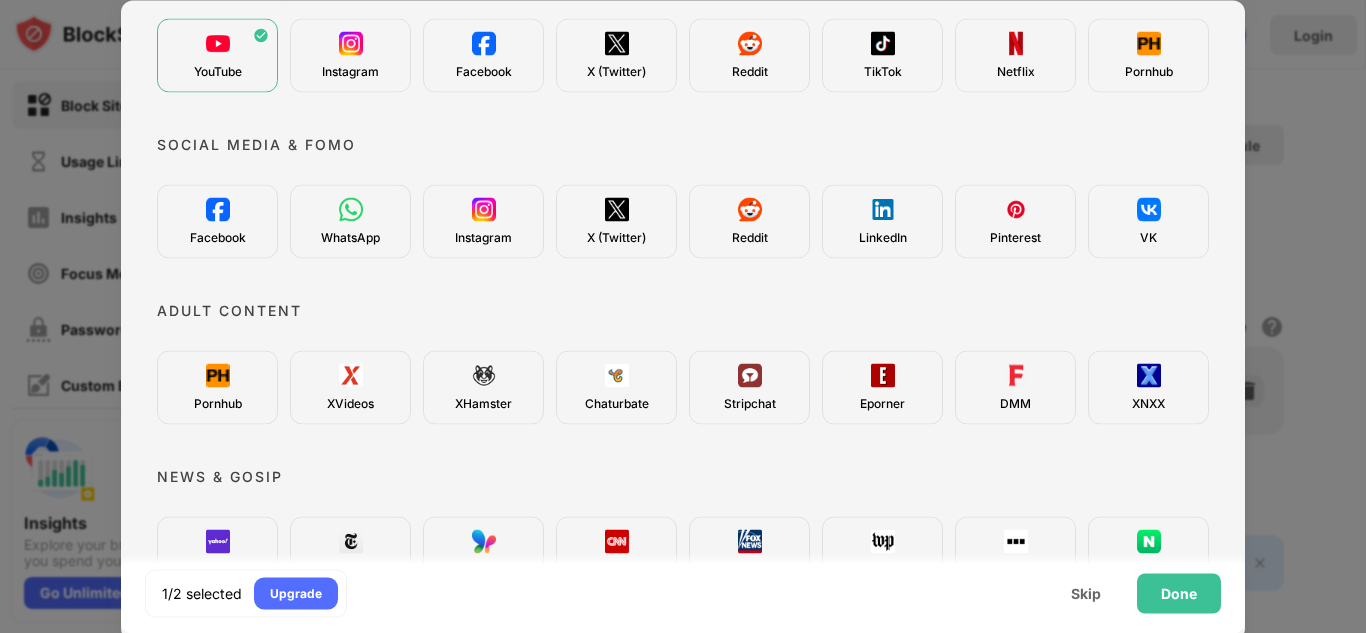 scroll, scrollTop: 0, scrollLeft: 0, axis: both 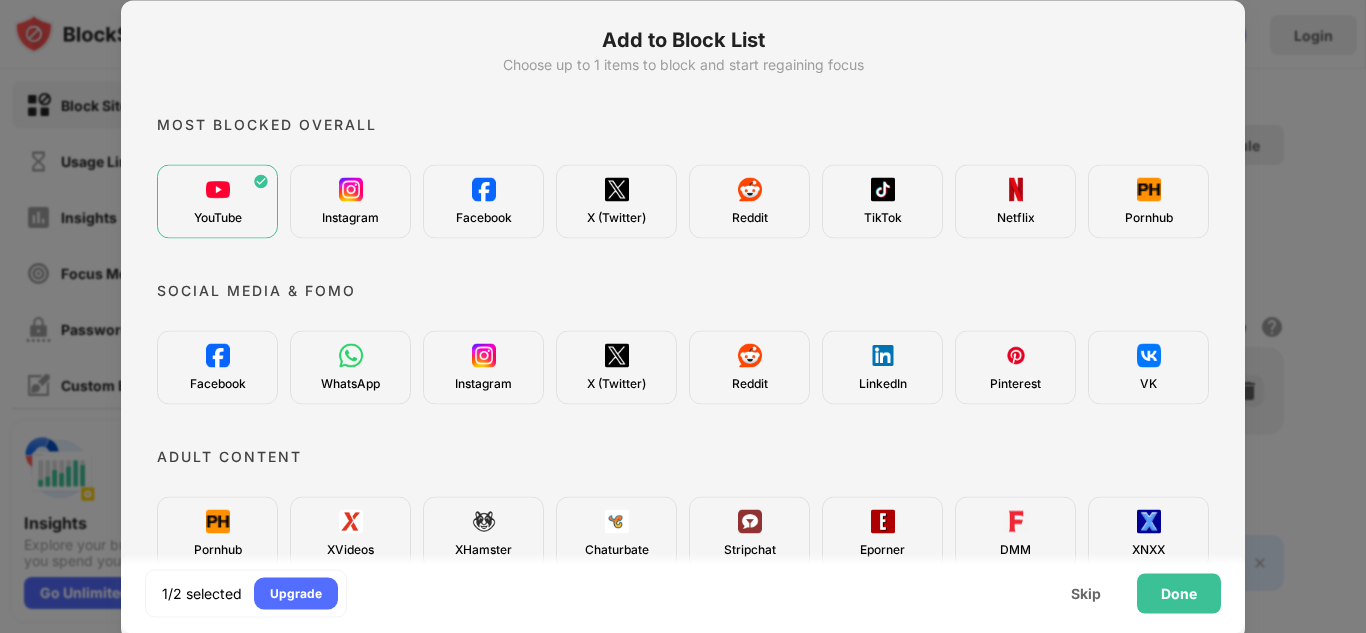 click on "Reddit" at bounding box center [749, 201] 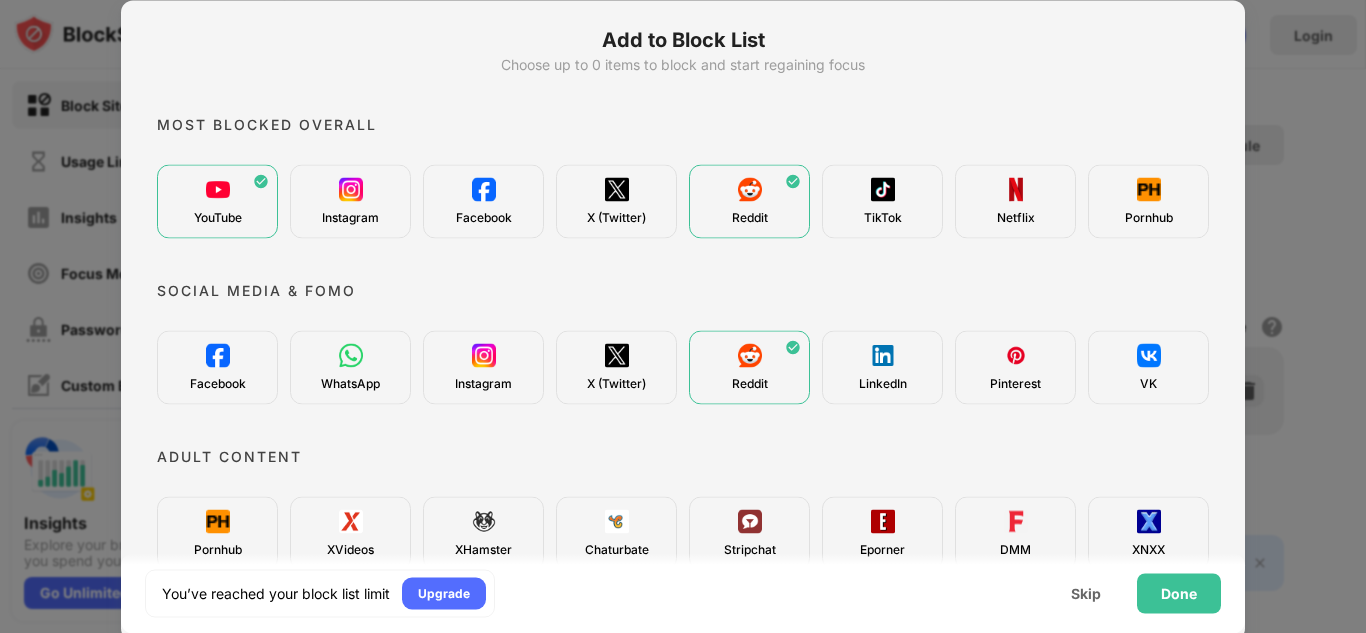click on "Pinterest" at bounding box center [1015, 367] 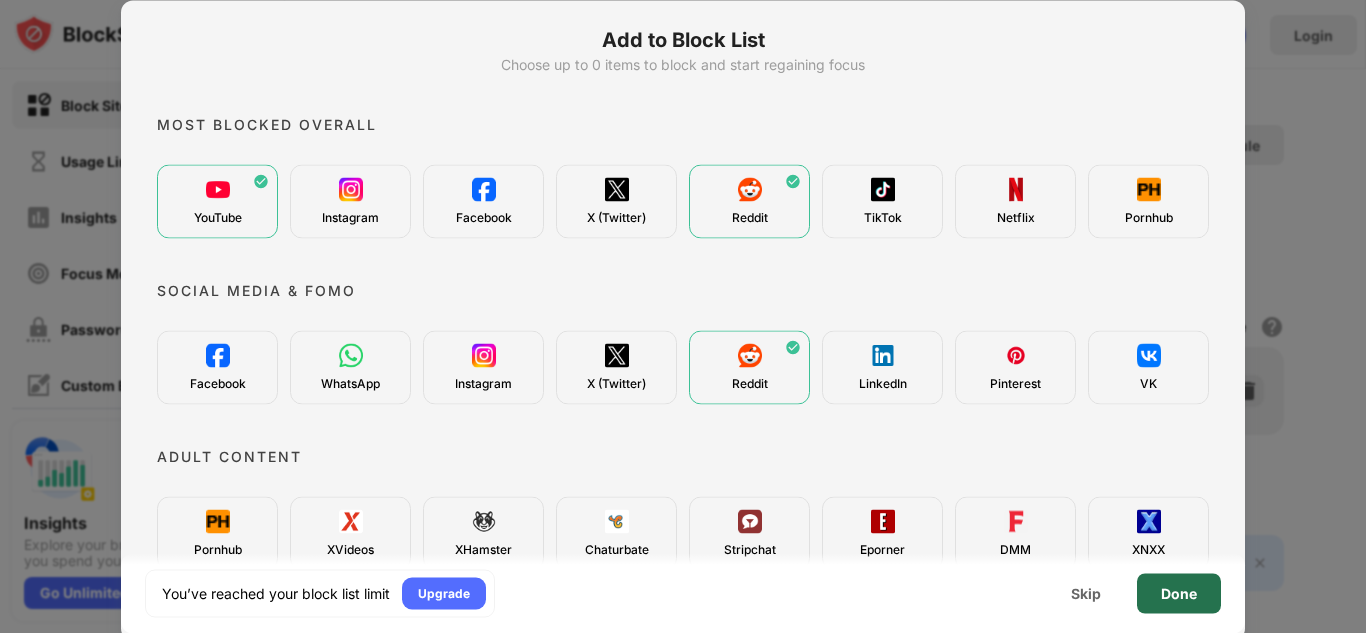 click on "Done" at bounding box center [1179, 593] 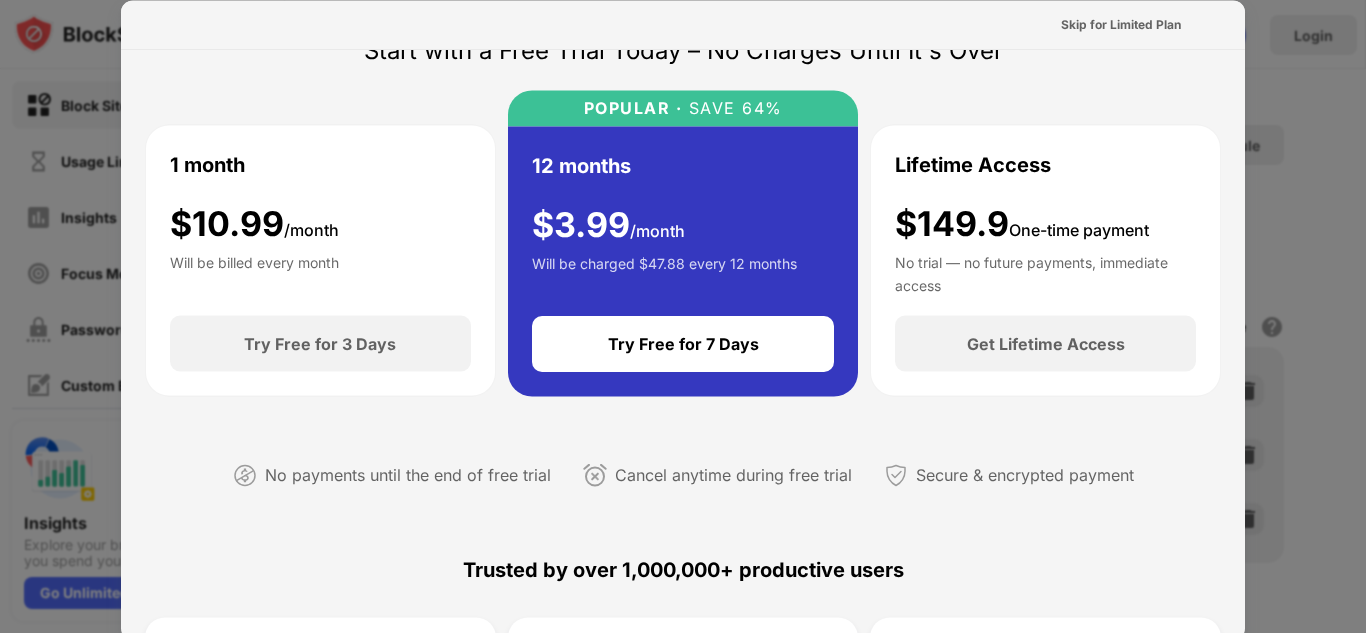 scroll, scrollTop: 0, scrollLeft: 0, axis: both 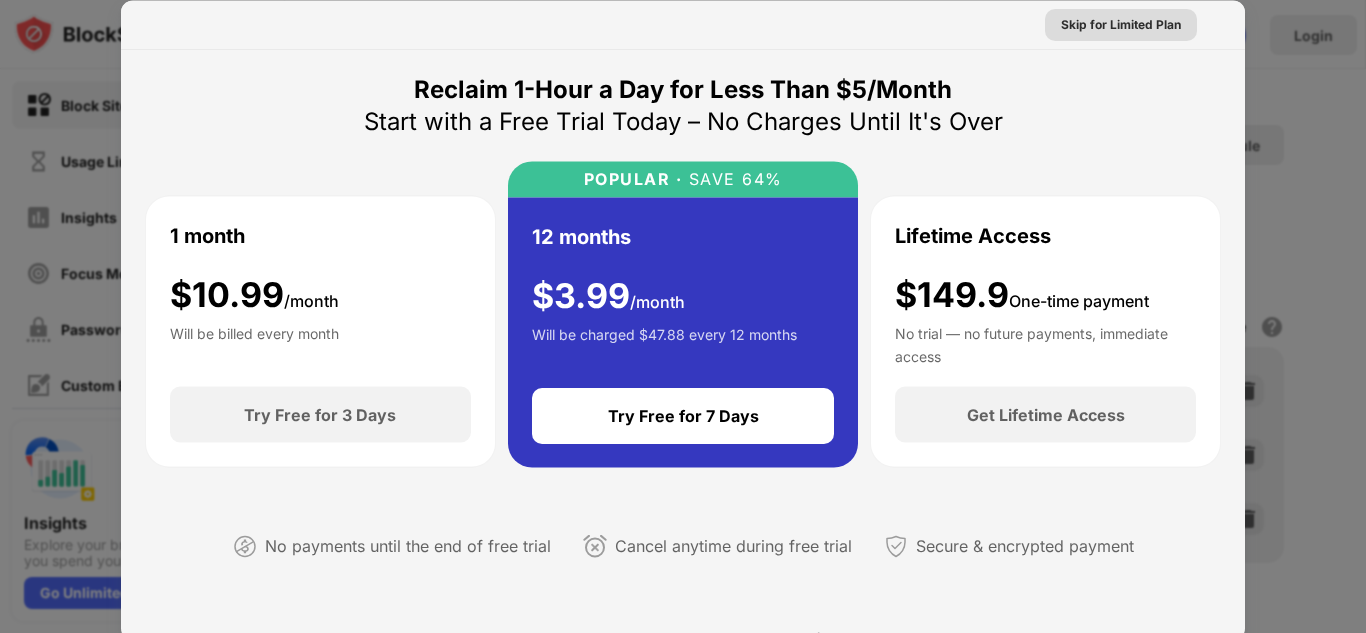 click on "Skip for Limited Plan" at bounding box center [1121, 24] 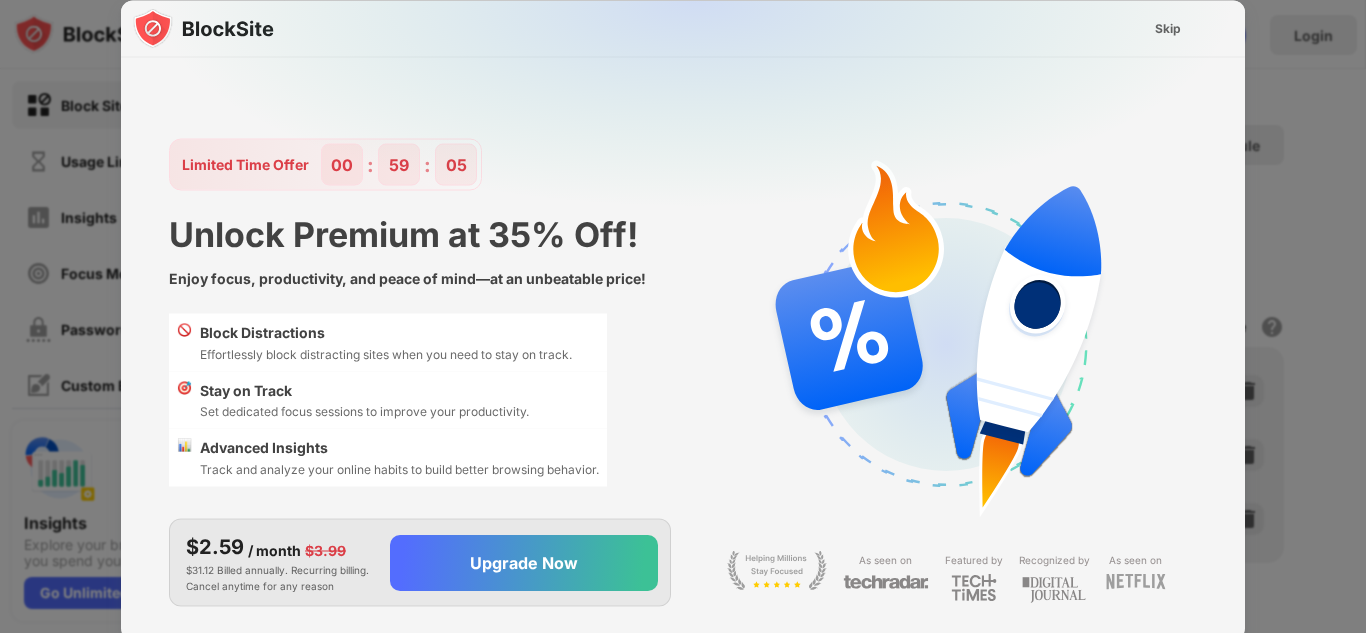 click on "Skip" at bounding box center (1168, 28) 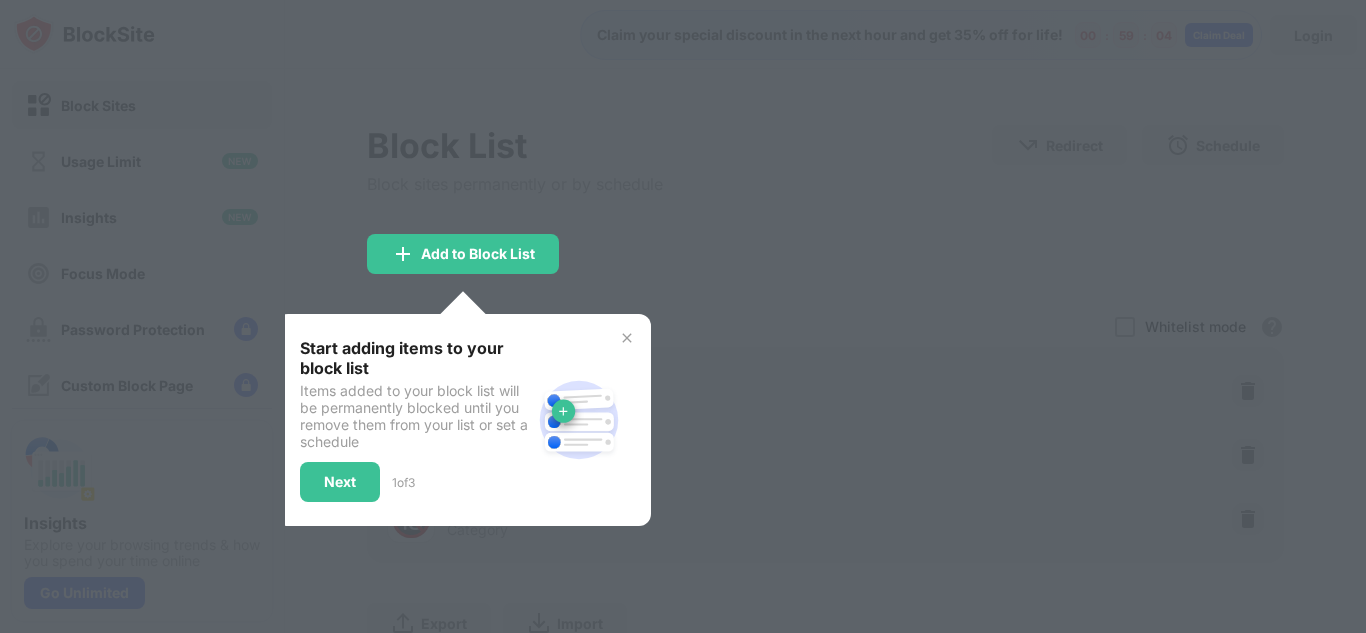 click at bounding box center [683, 316] 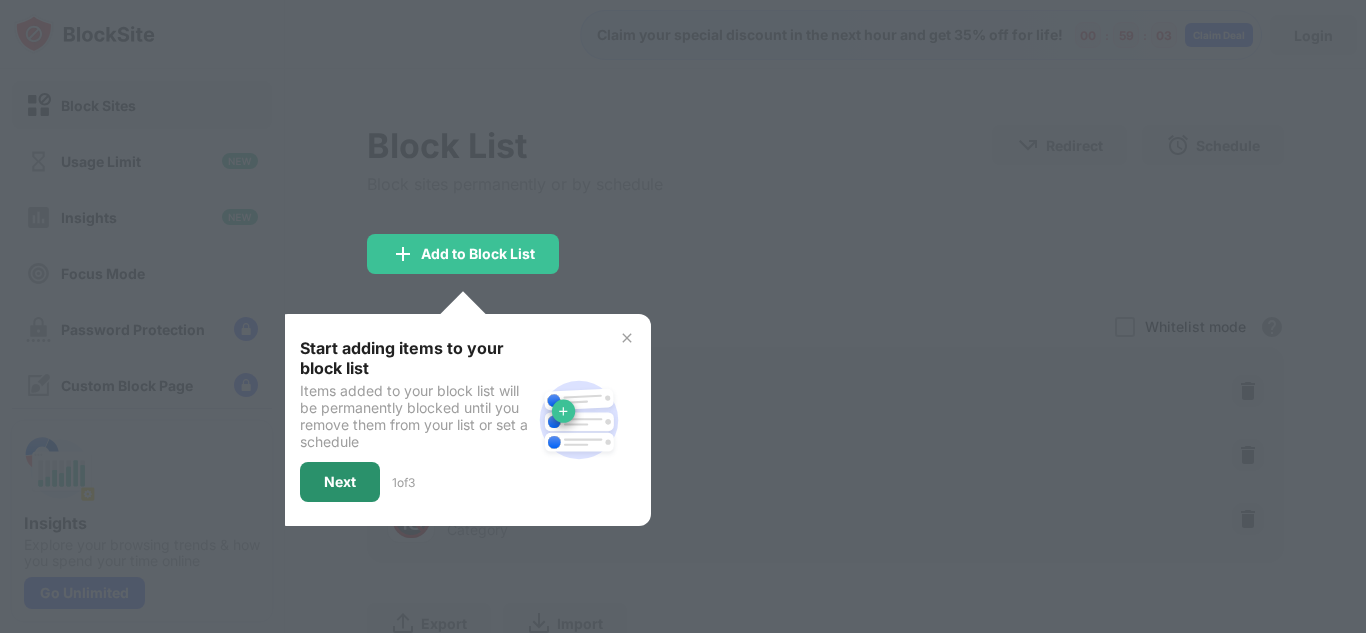 click on "Next" at bounding box center (340, 482) 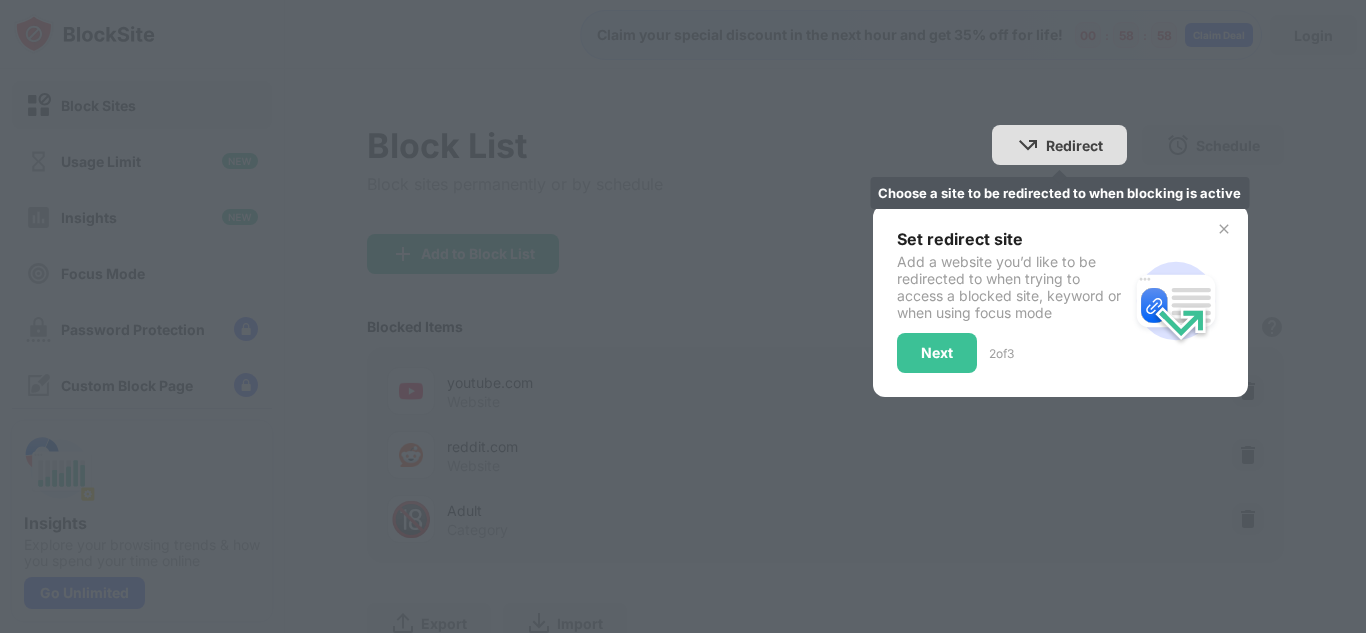 click at bounding box center (1028, 145) 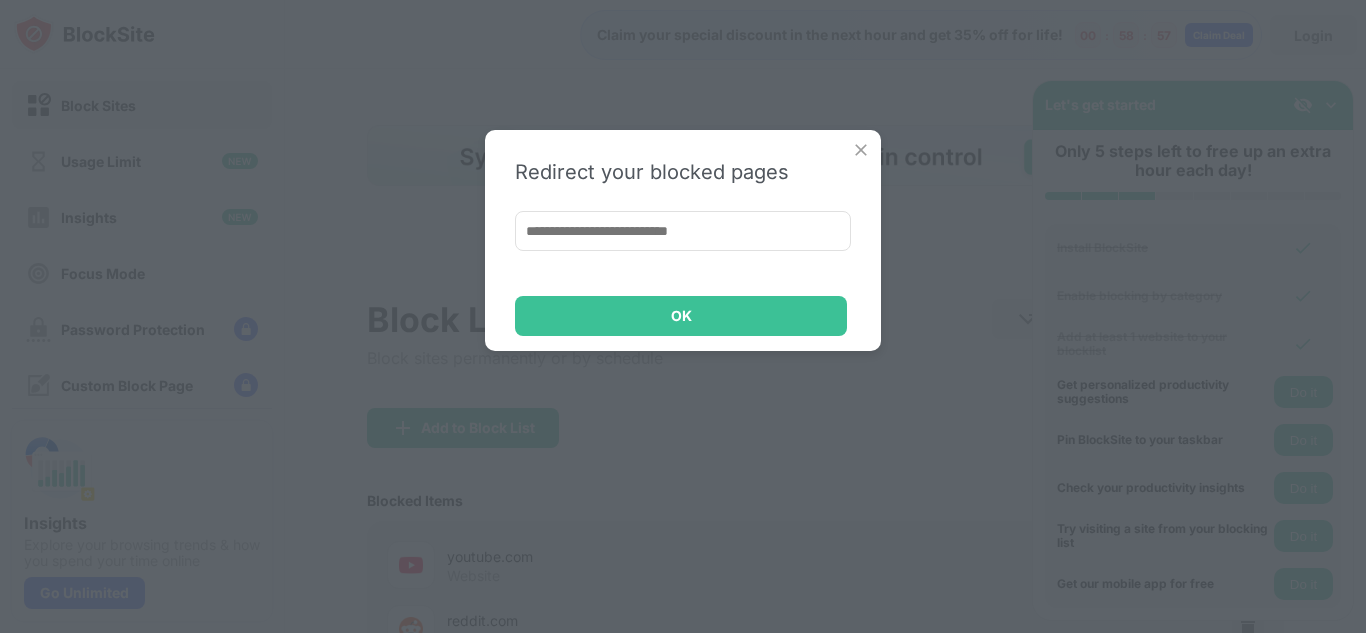 scroll, scrollTop: 0, scrollLeft: 0, axis: both 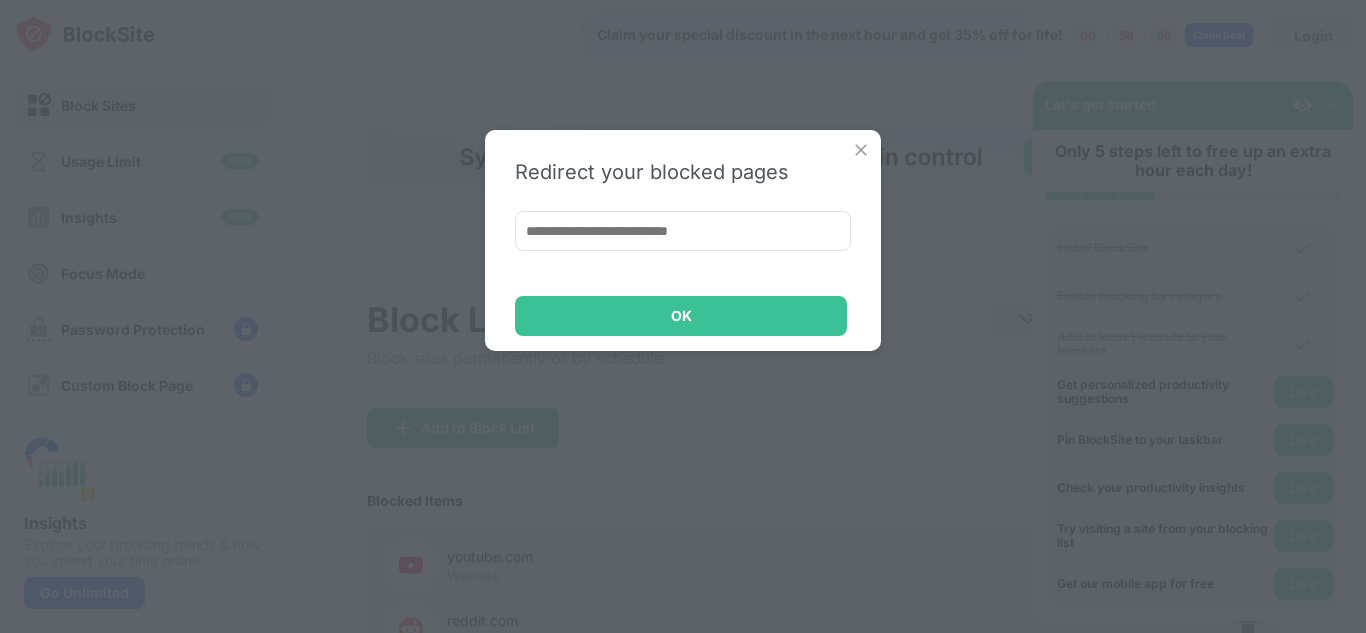 click at bounding box center (683, 231) 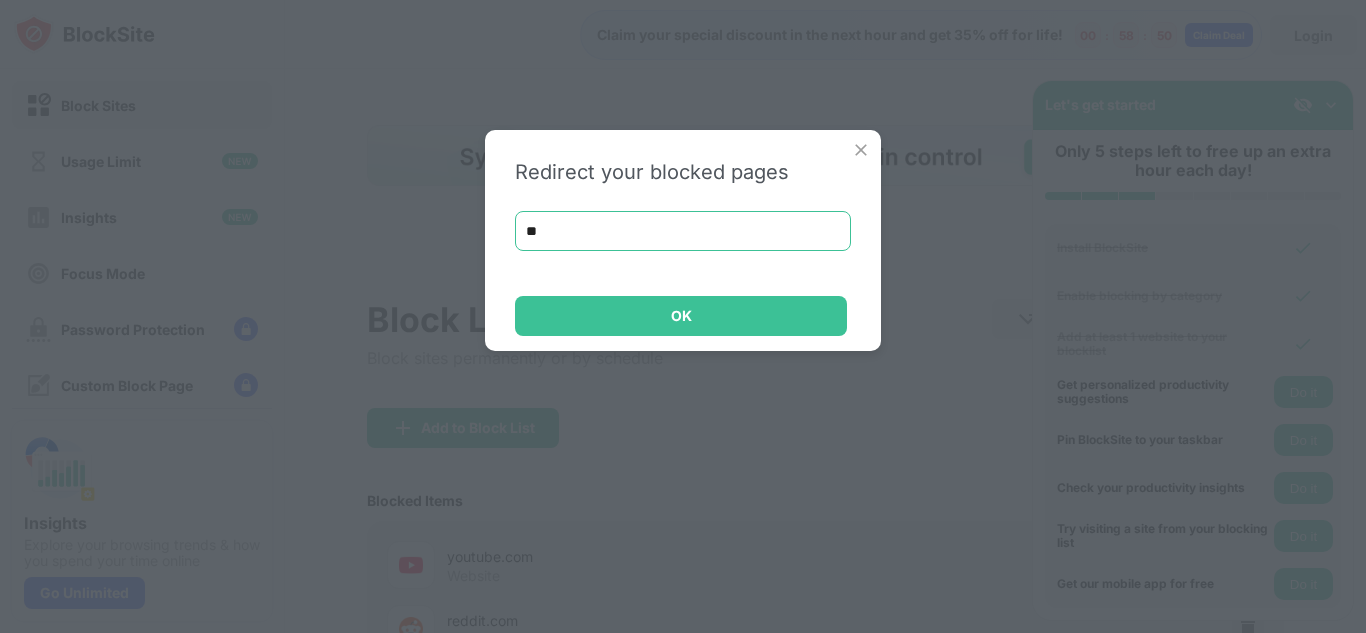 type on "*" 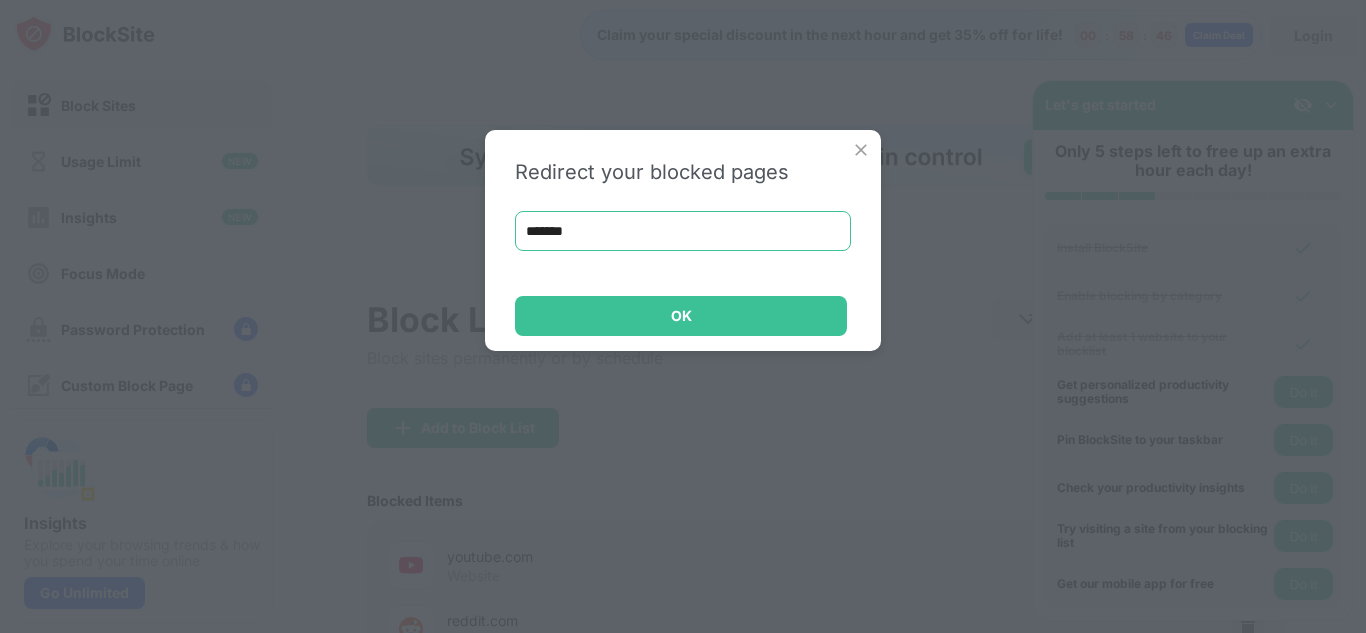 type on "*******" 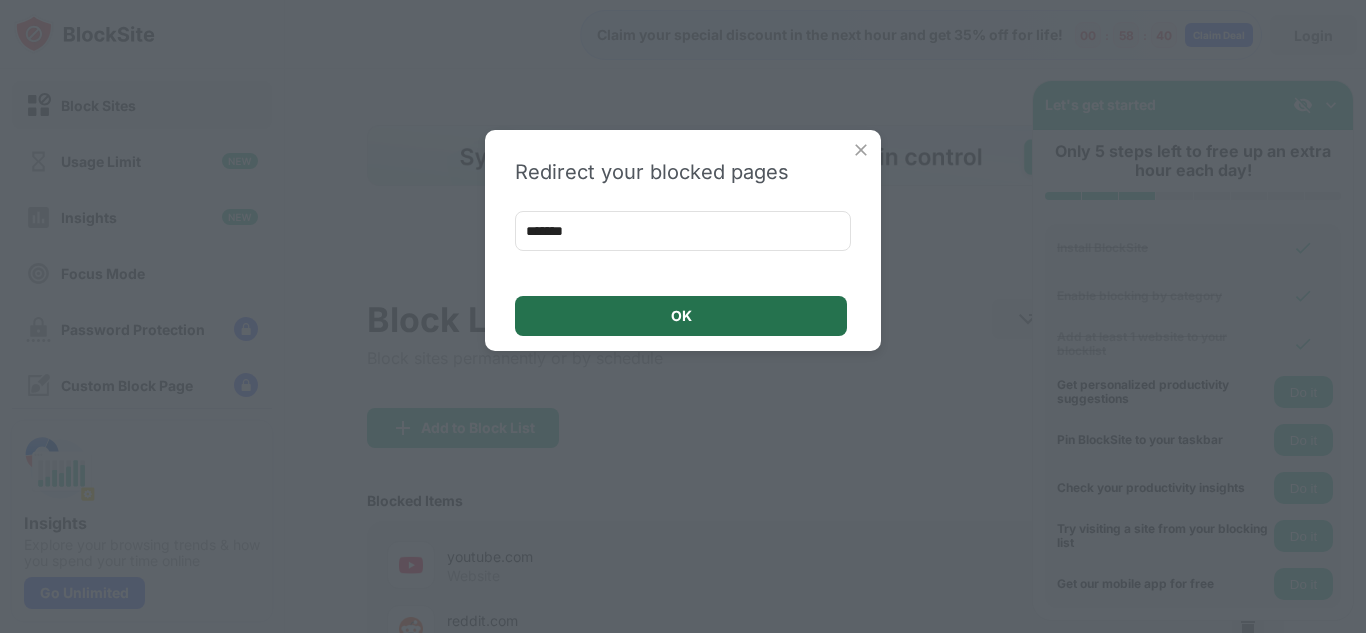 click on "OK" at bounding box center (681, 316) 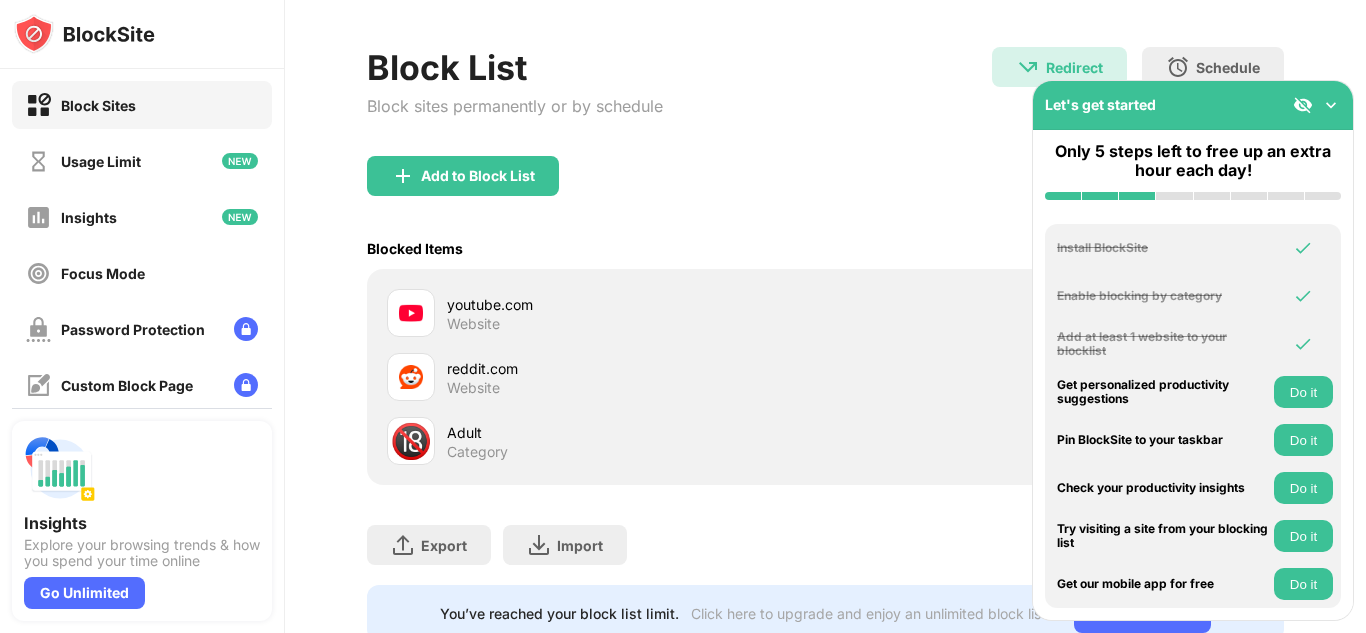 scroll, scrollTop: 253, scrollLeft: 0, axis: vertical 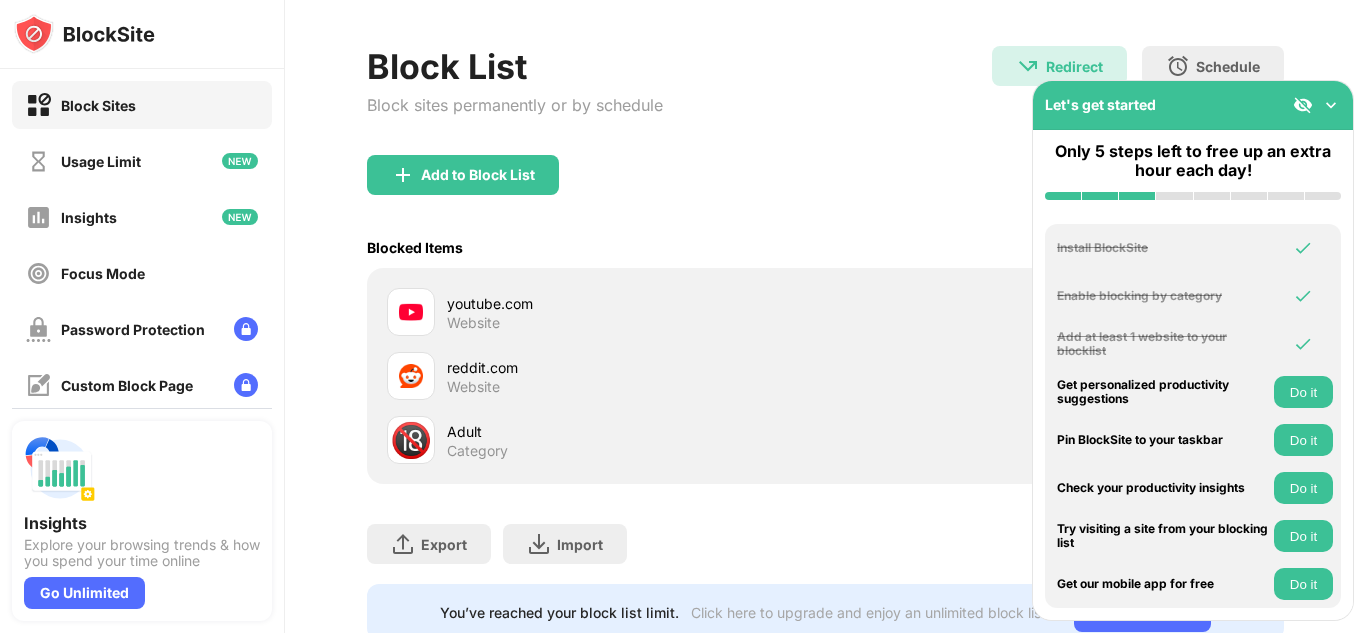 click on "Blocked Items Whitelist mode Block all websites except for those in your whitelist. Whitelist Mode only works with URLs and won't include categories or keywords." at bounding box center (825, 247) 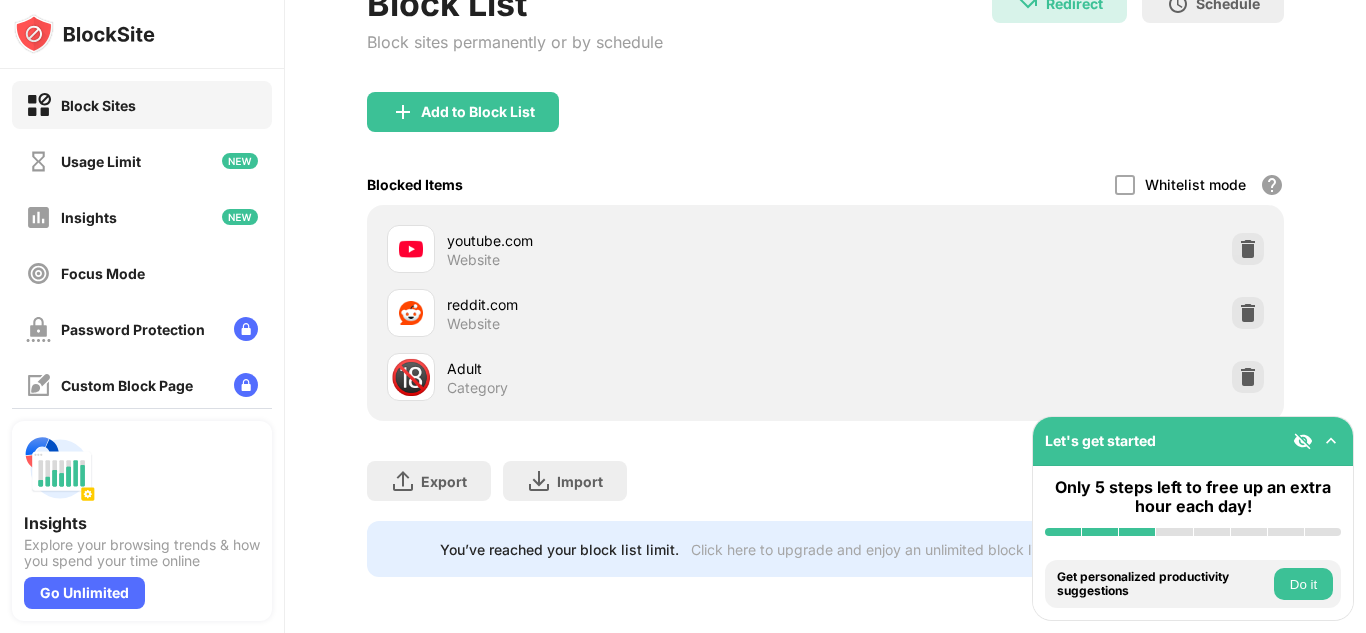 scroll, scrollTop: 331, scrollLeft: 0, axis: vertical 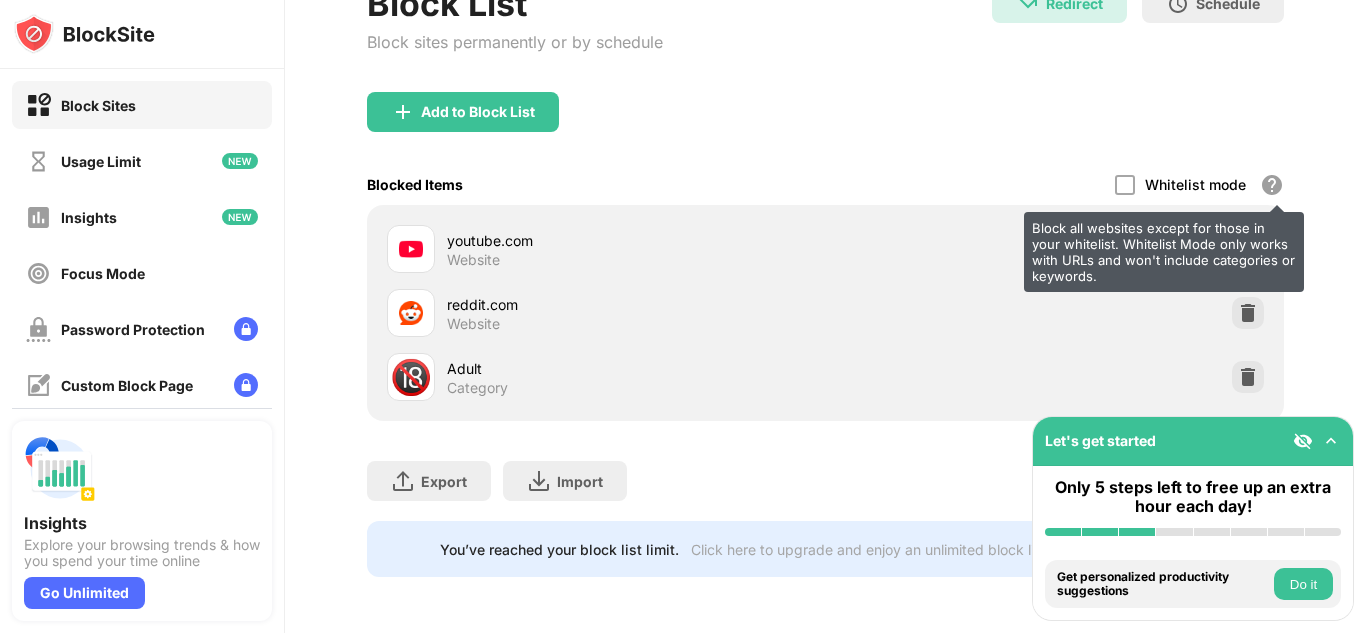 click on "Block all websites except for those in your whitelist. Whitelist Mode only works with URLs and won't include categories or keywords." at bounding box center [1272, 185] 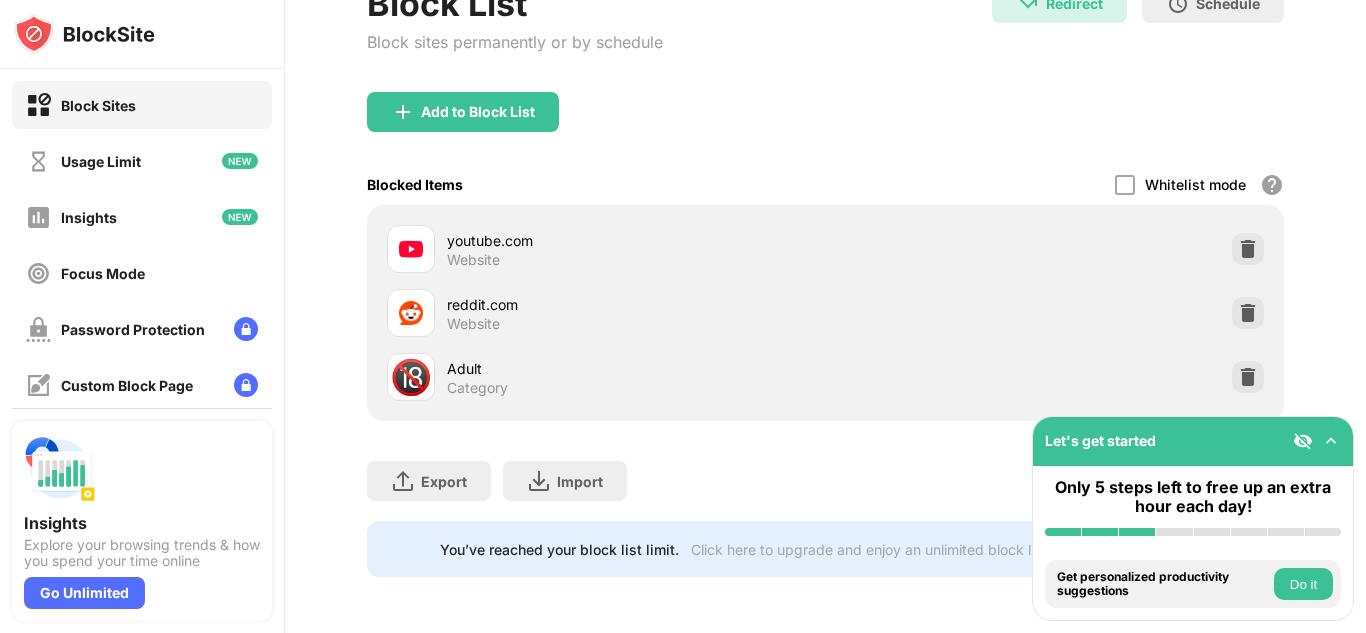 click on "🔞" at bounding box center (411, 377) 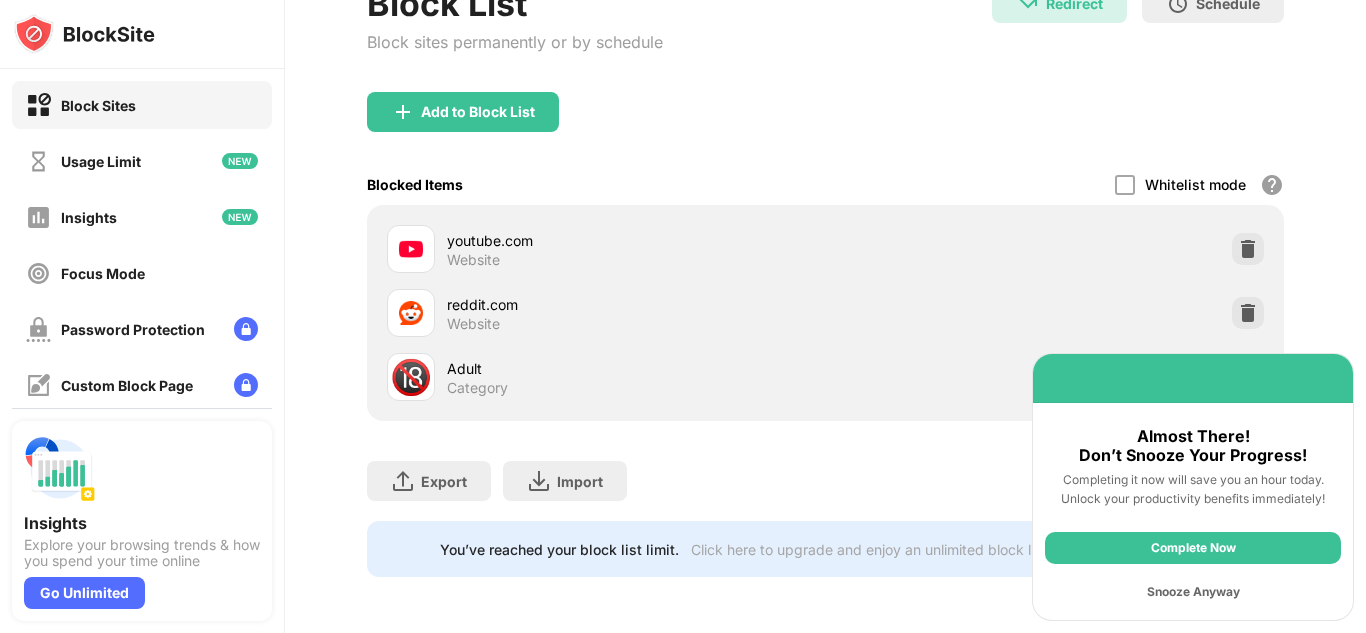 click on "Snooze Anyway" at bounding box center (1193, 592) 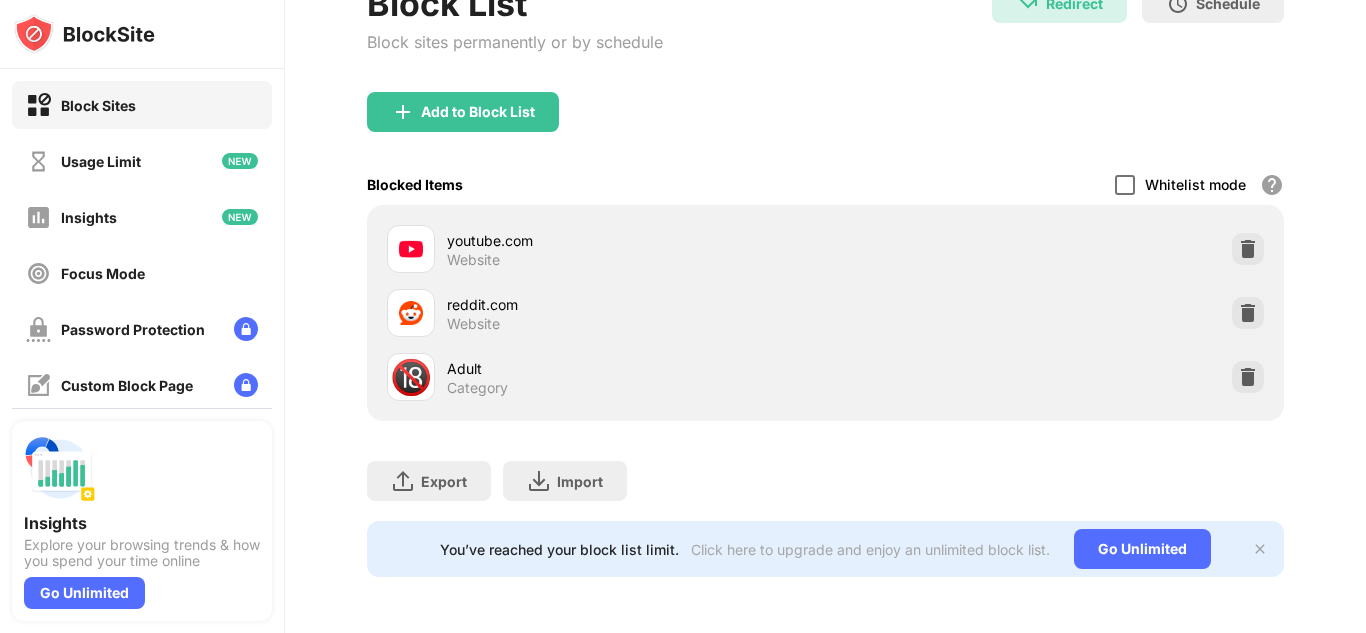 click at bounding box center [1125, 185] 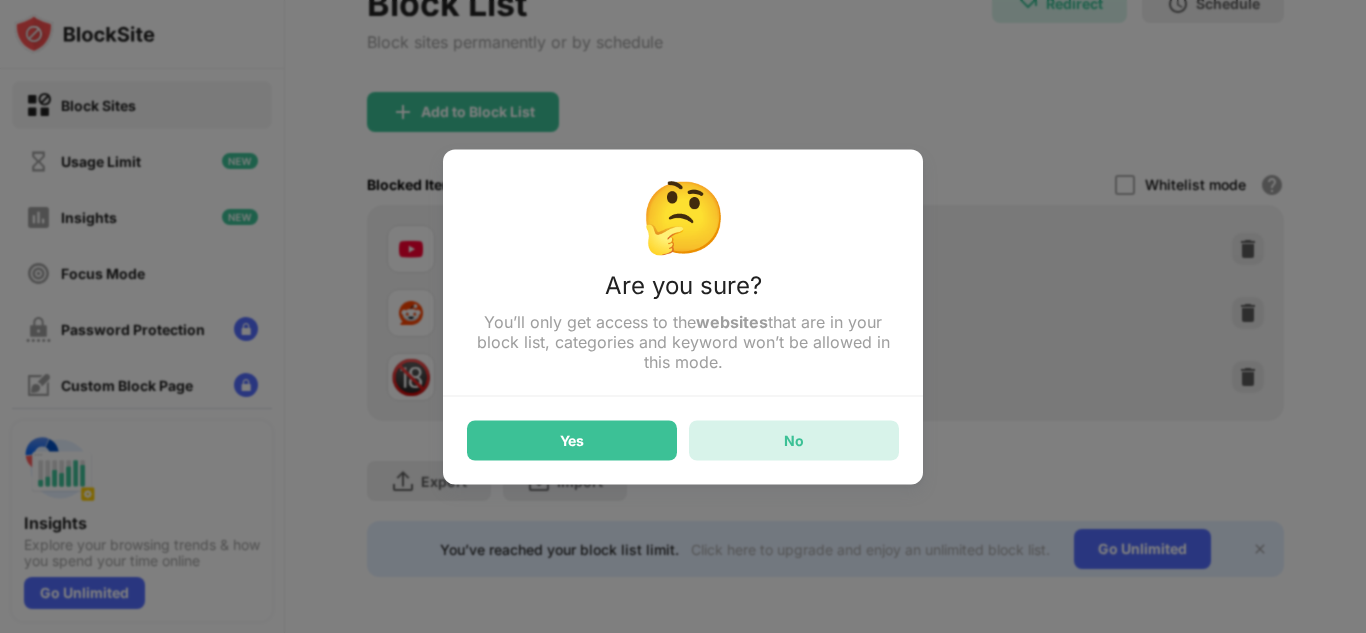 click on "No" at bounding box center (794, 440) 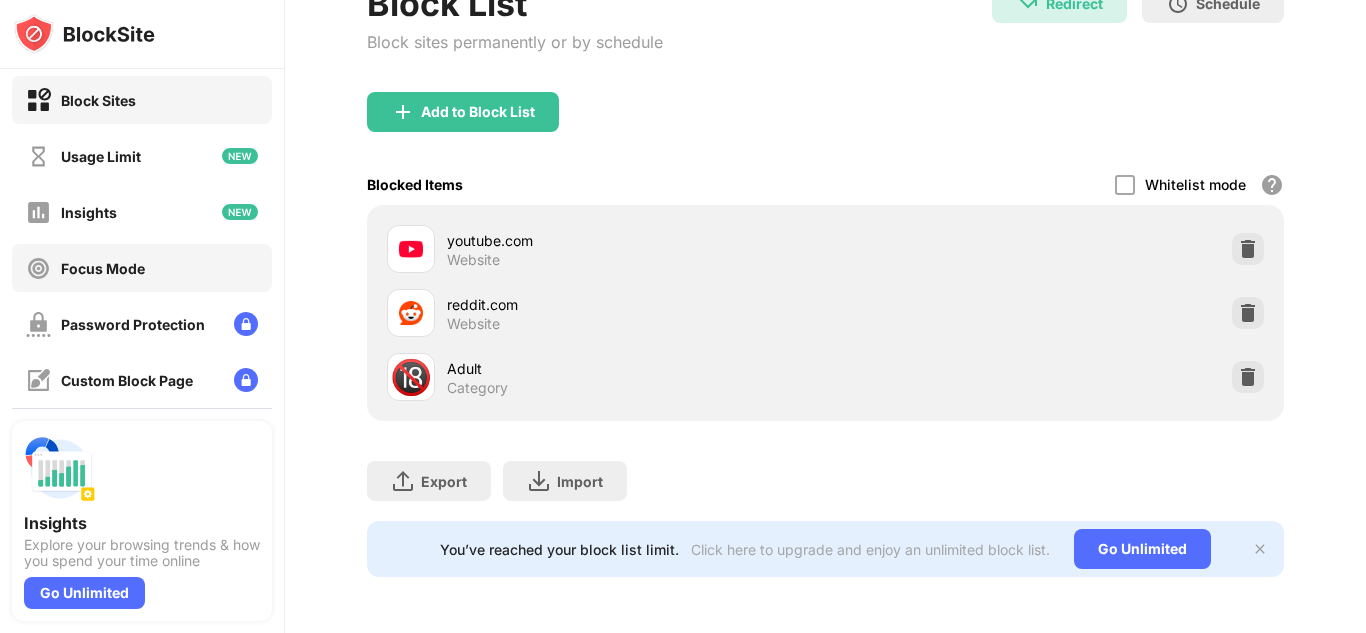 scroll, scrollTop: 0, scrollLeft: 0, axis: both 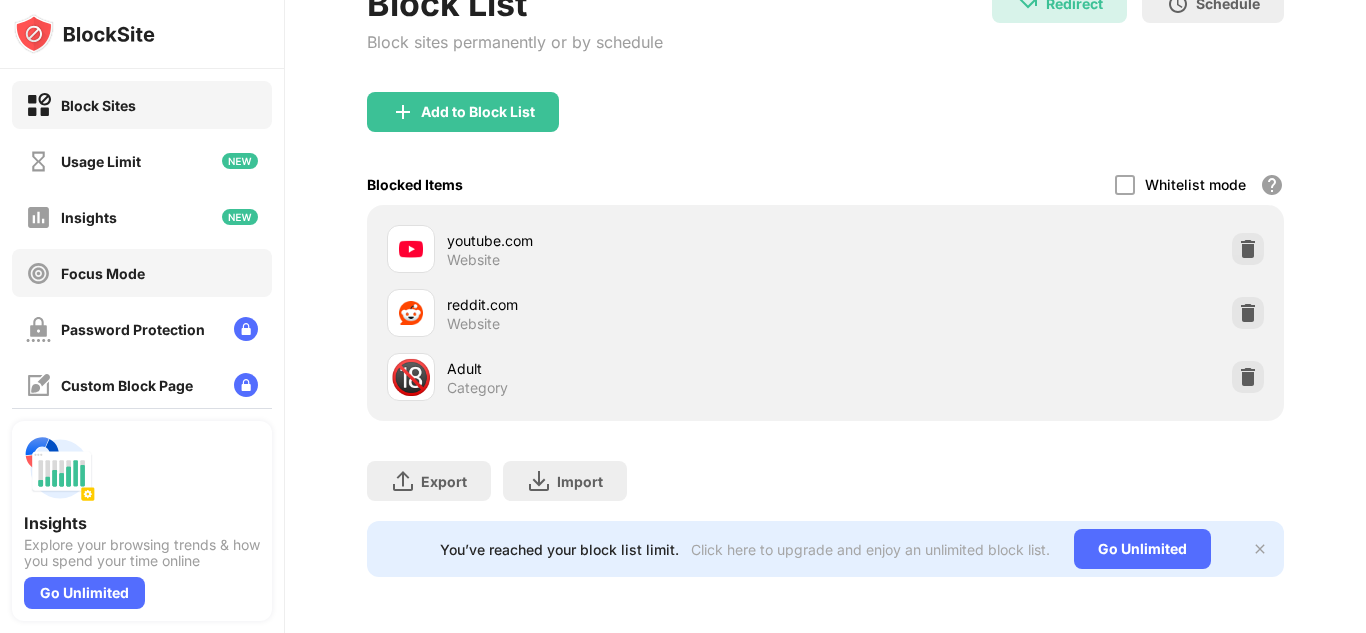 click on "Focus Mode" at bounding box center (142, 273) 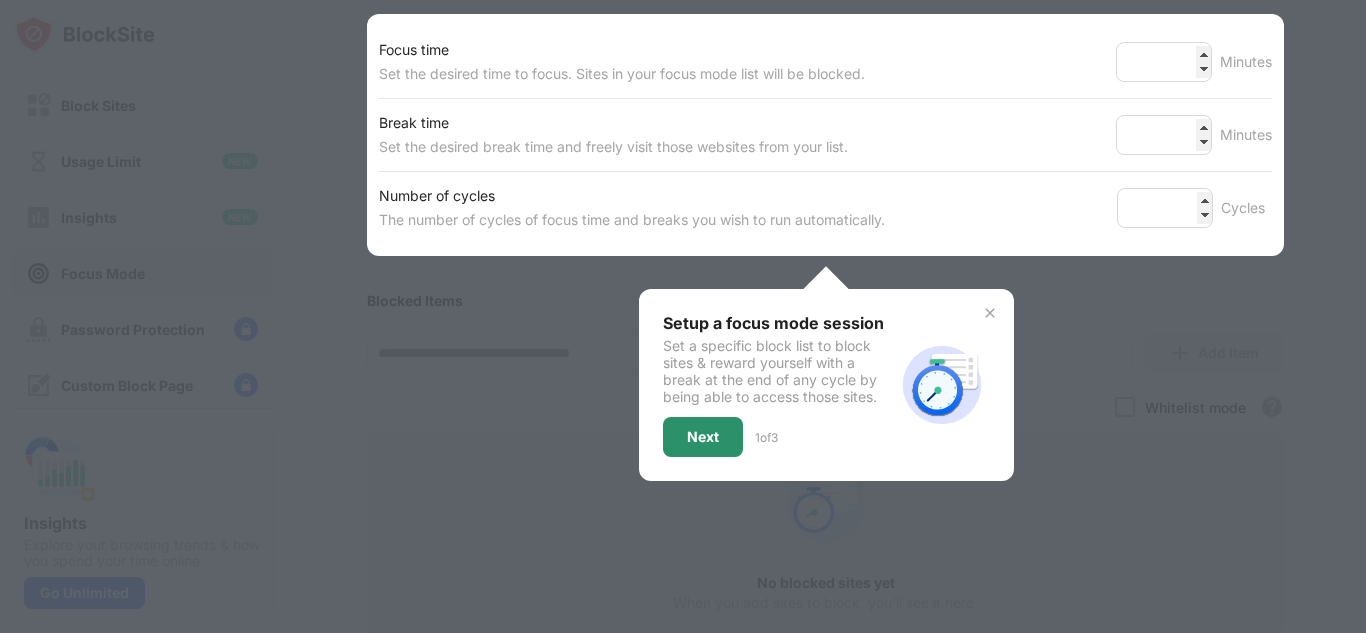 click on "Next" at bounding box center [703, 437] 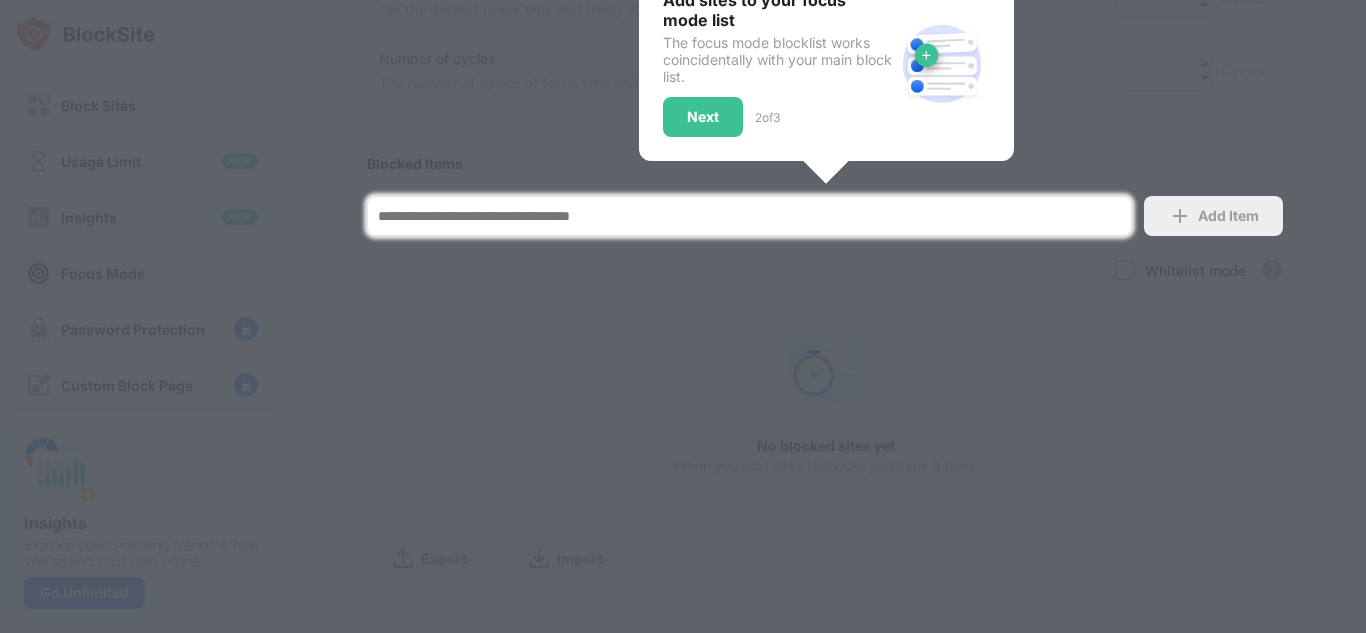 scroll, scrollTop: 504, scrollLeft: 0, axis: vertical 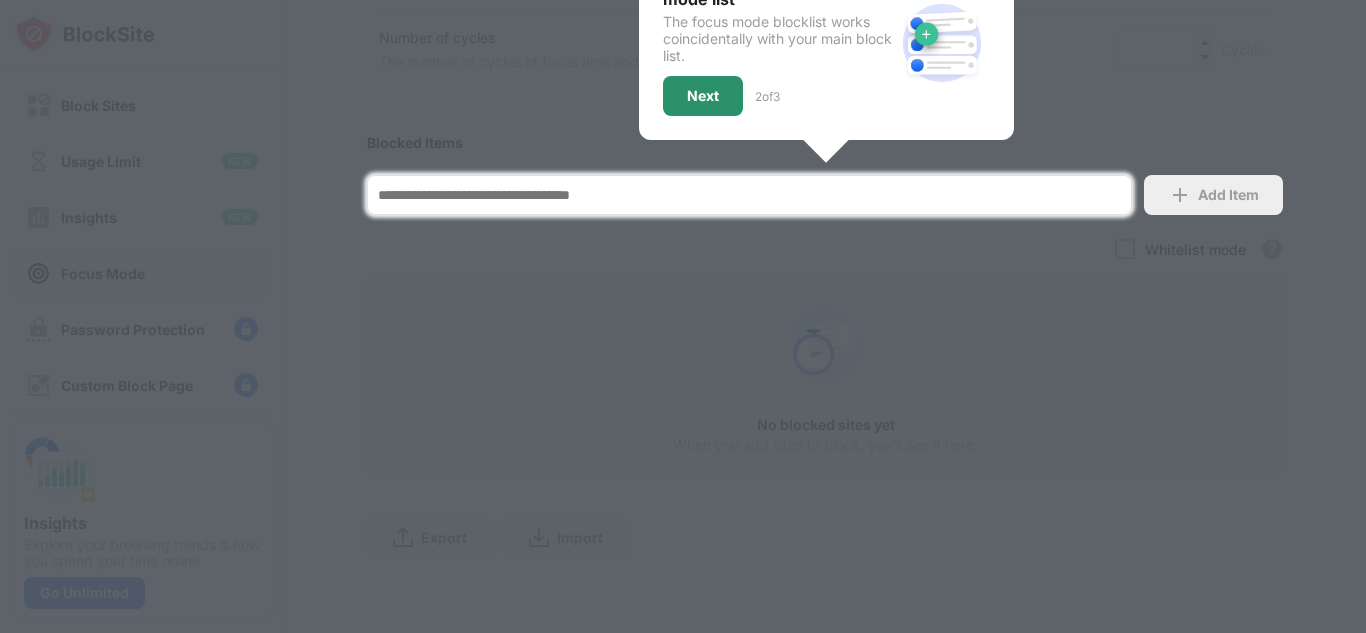 click on "Next" at bounding box center [703, 96] 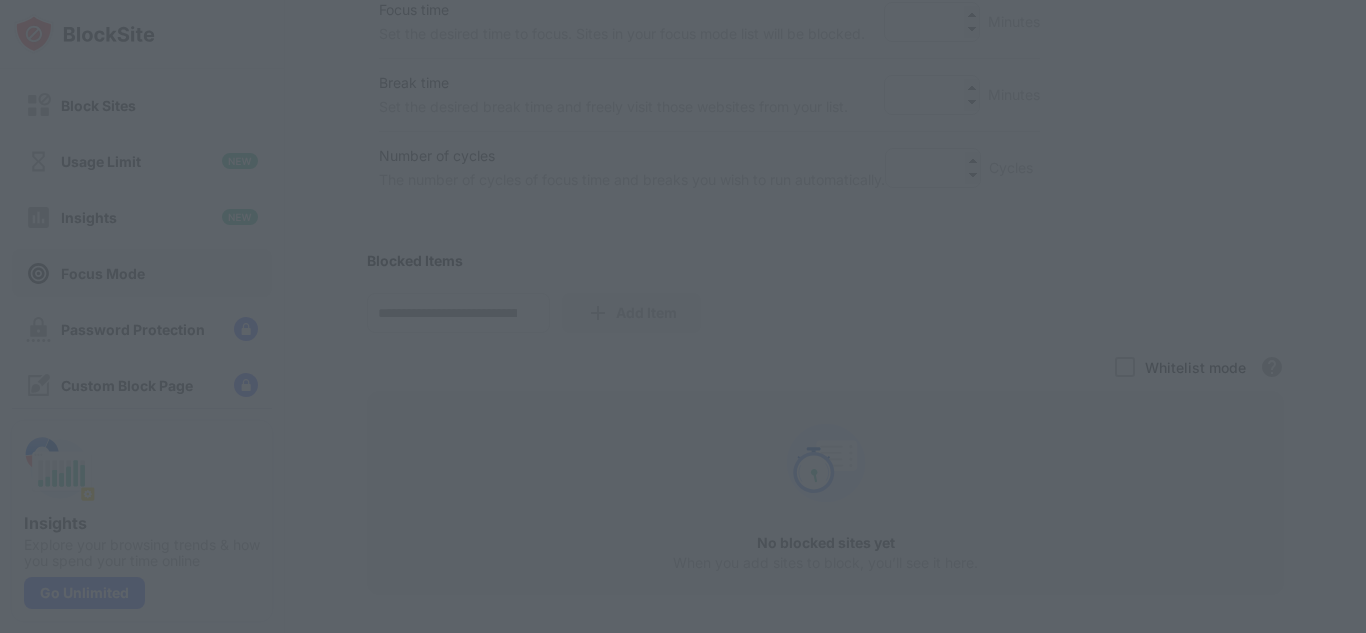 scroll, scrollTop: 1, scrollLeft: 0, axis: vertical 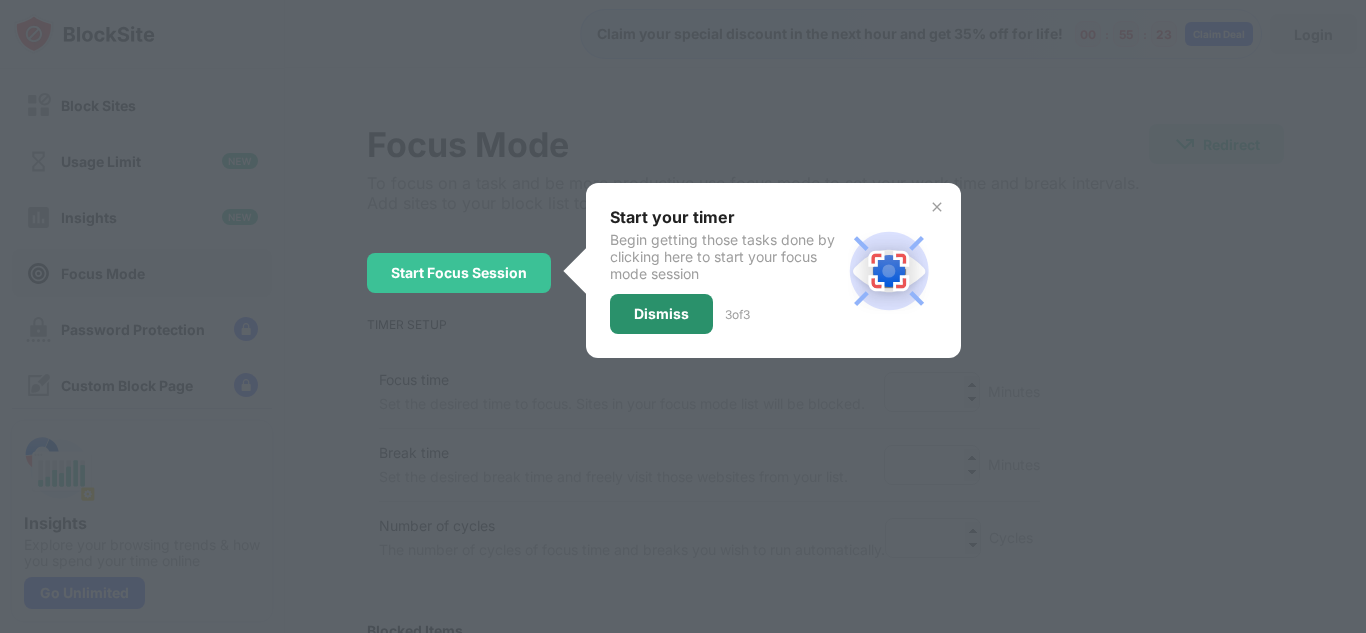 click on "Dismiss" at bounding box center [661, 314] 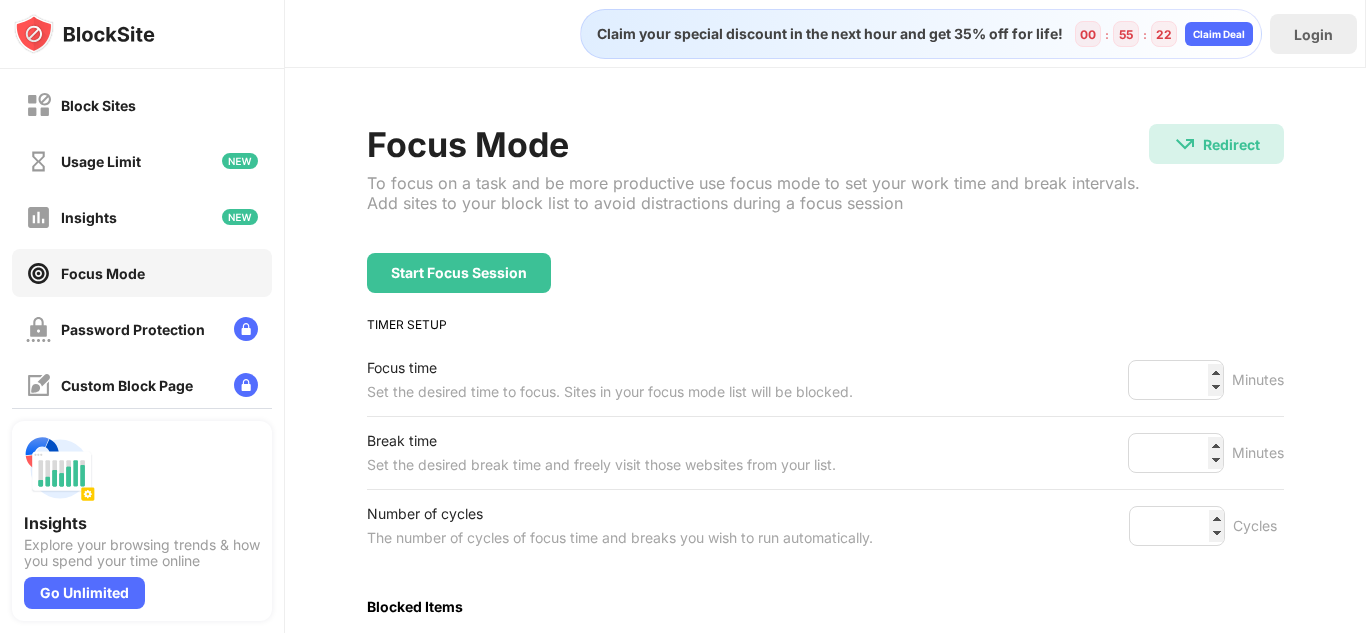 click on "Focus Mode To focus on a task and be more productive use focus mode to set your work time and break intervals. Add sites to your block list to avoid distractions during a focus session Redirect Redirect to lds.org Start Focus Session TIMER SETUP Focus time Set the desired time to focus. Sites in your focus mode list will be blocked. ** Minutes Break time Set the desired break time and freely visit those websites from your list. * Minutes Number of cycles The number of cycles of focus time and breaks you wish to run automatically. * Cycles Blocked Items Add Item Whitelist mode Block all websites apart from those in your whitelist No blocked sites yet When you add sites to block, you’ll see it here. Export Export Files (for websites items only) Import Import Files (for websites items only)" at bounding box center (825, 582) 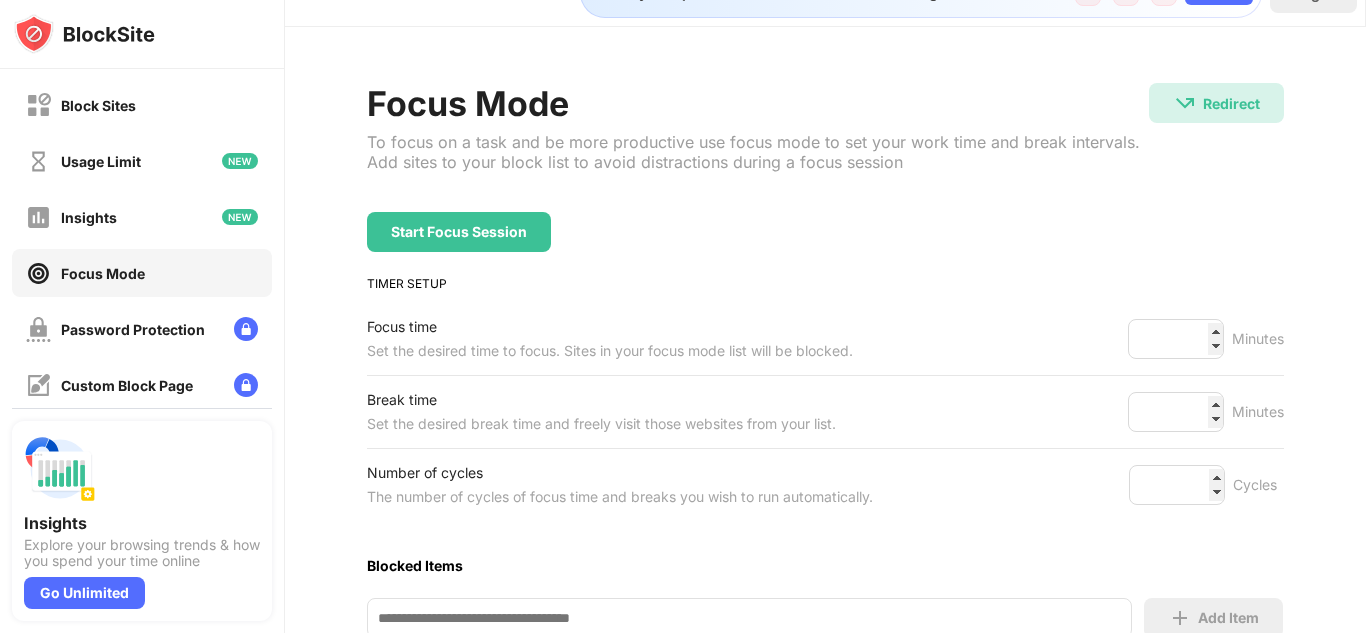 scroll, scrollTop: 43, scrollLeft: 0, axis: vertical 